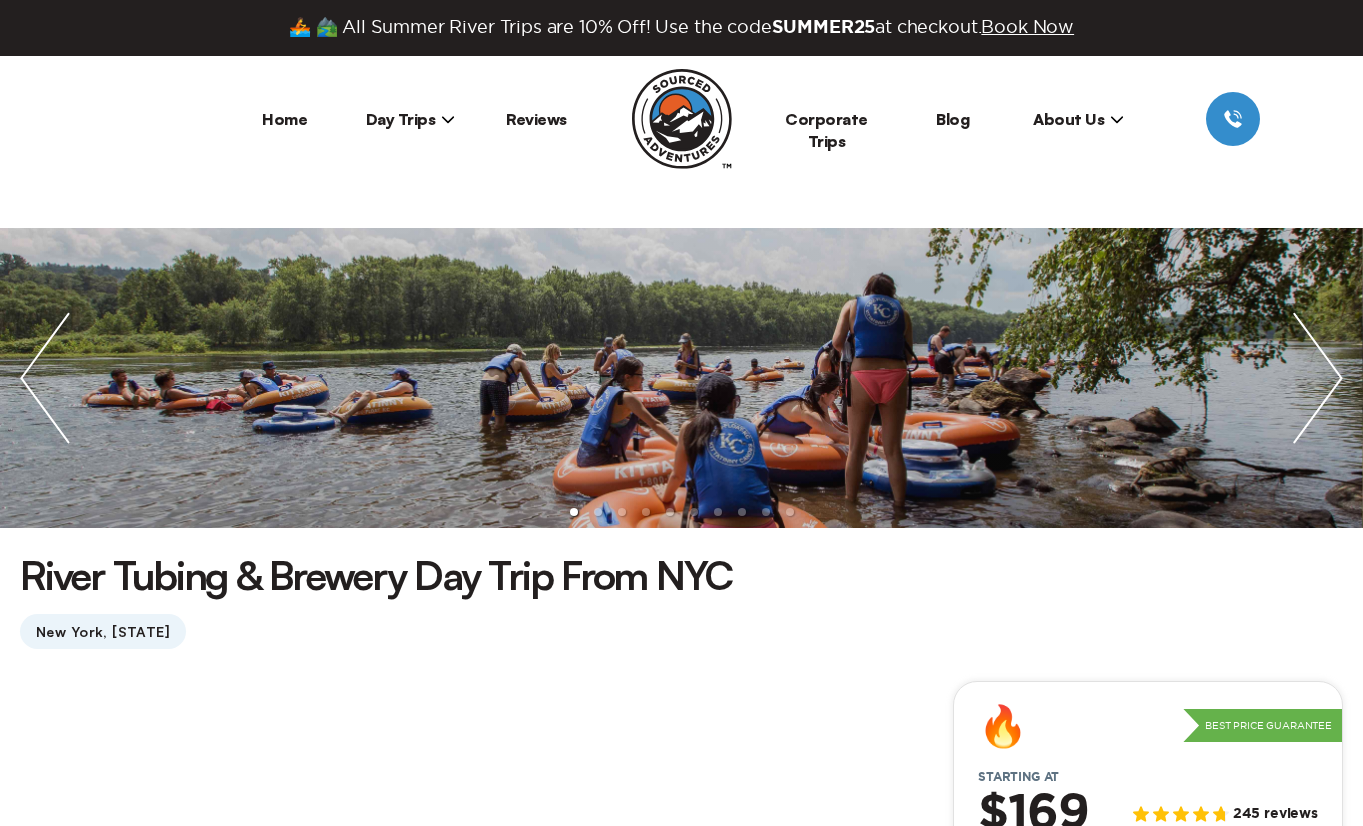 scroll, scrollTop: 305, scrollLeft: 0, axis: vertical 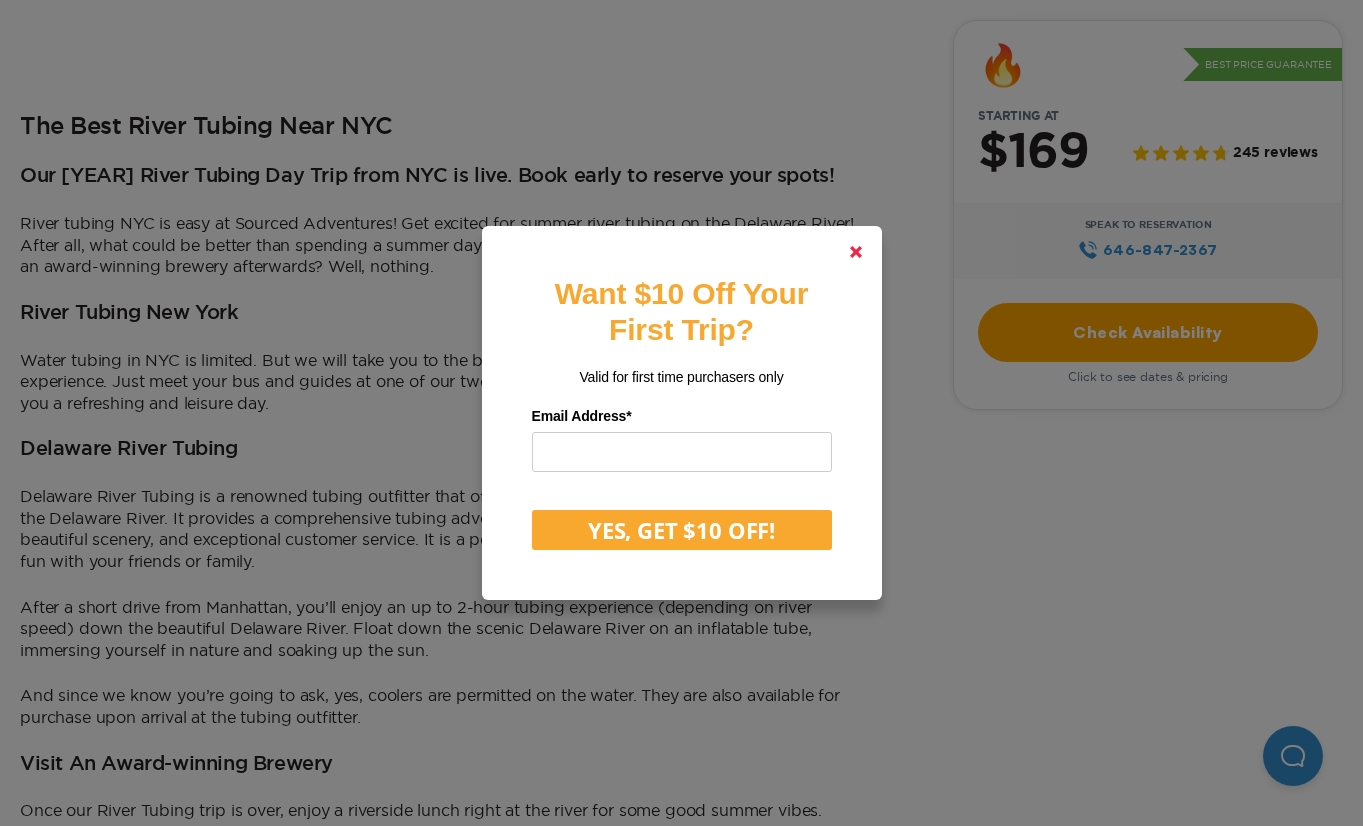 click at bounding box center [856, 252] 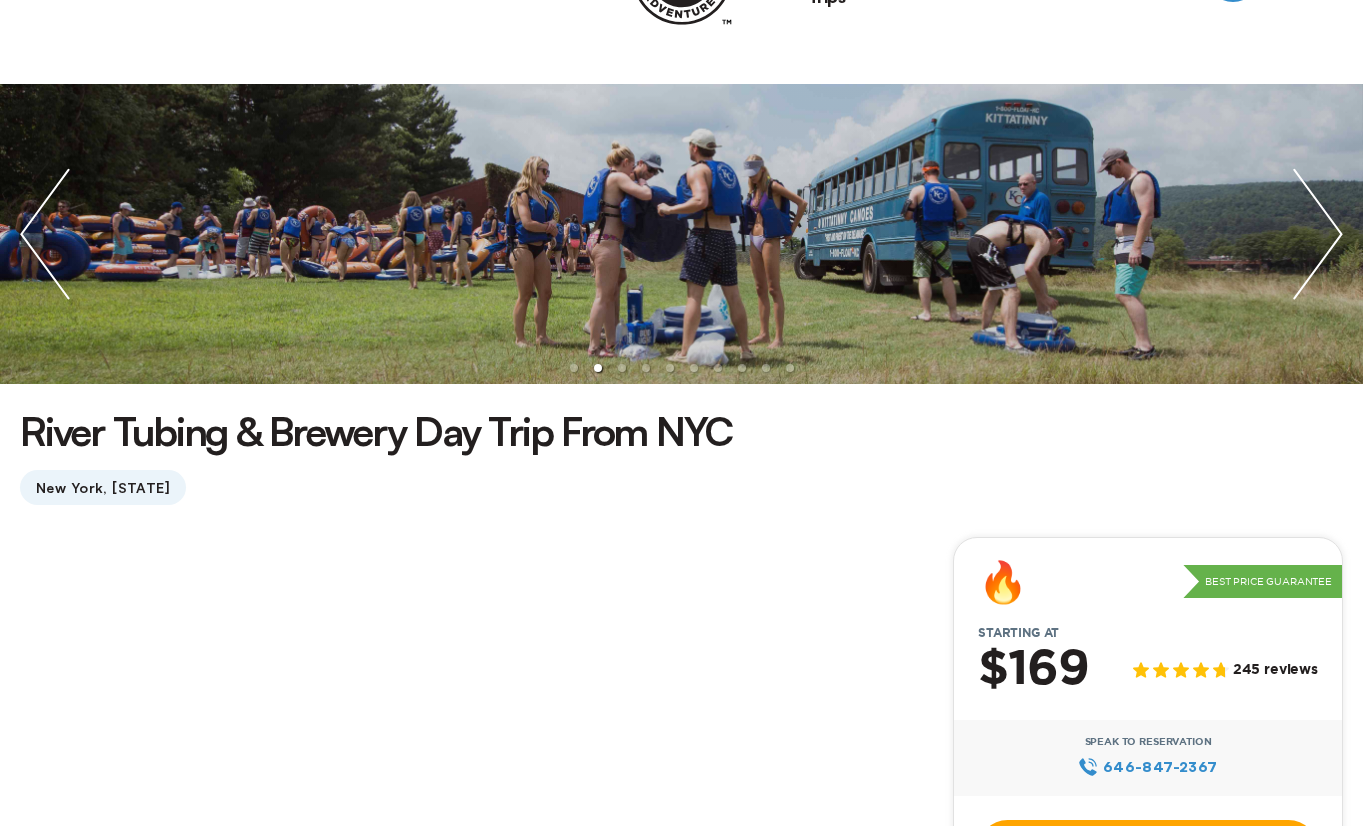 scroll, scrollTop: 129, scrollLeft: 0, axis: vertical 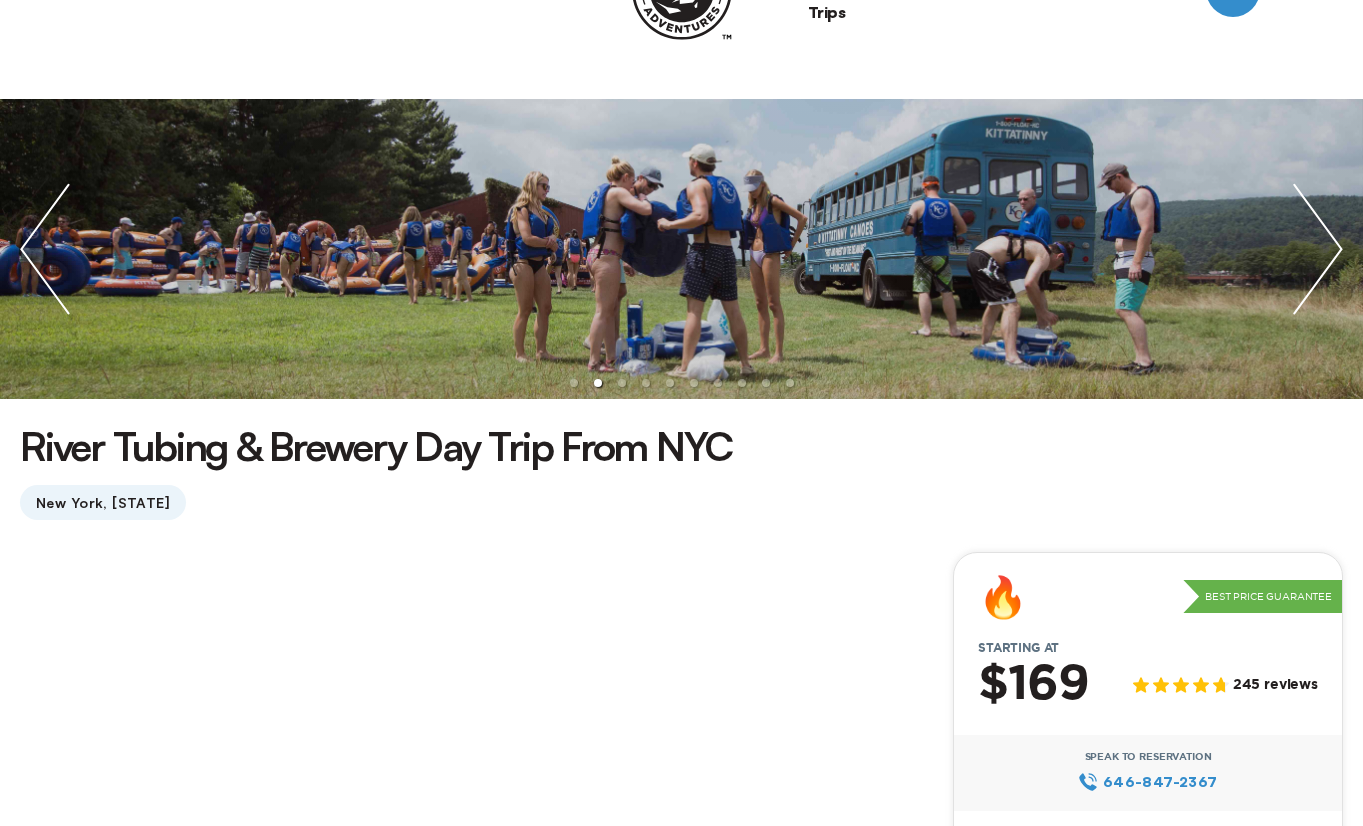 click at bounding box center (1318, 249) 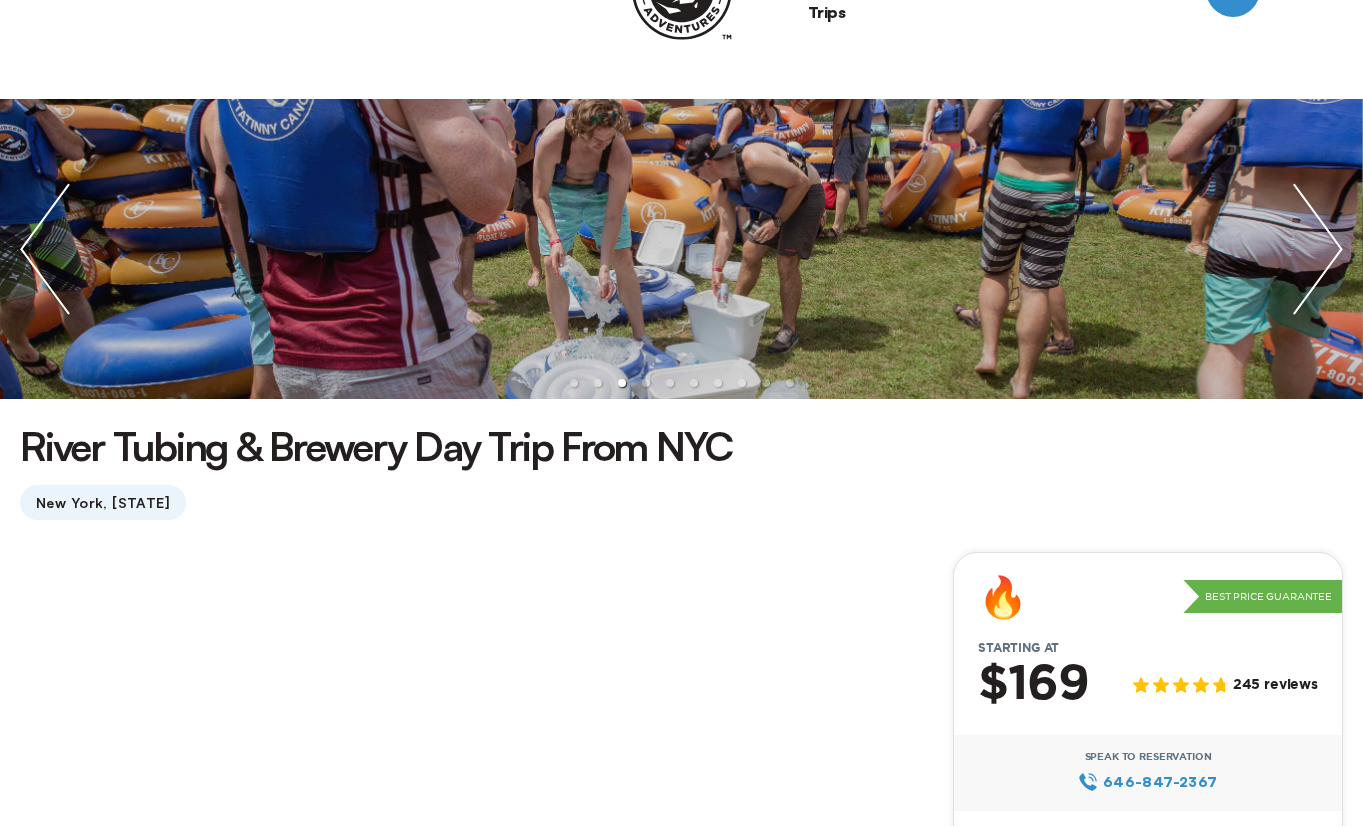 click at bounding box center (1318, 249) 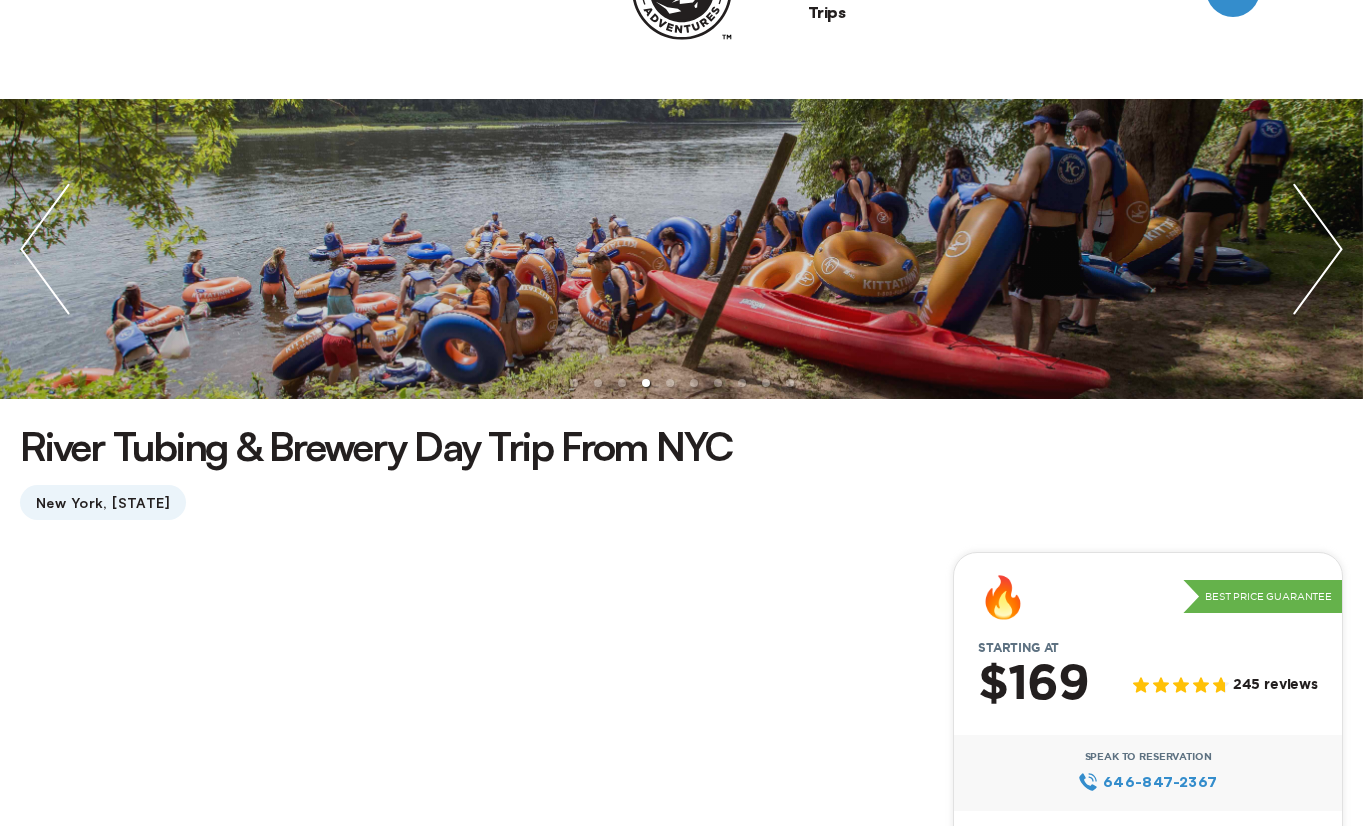 click at bounding box center [1318, 249] 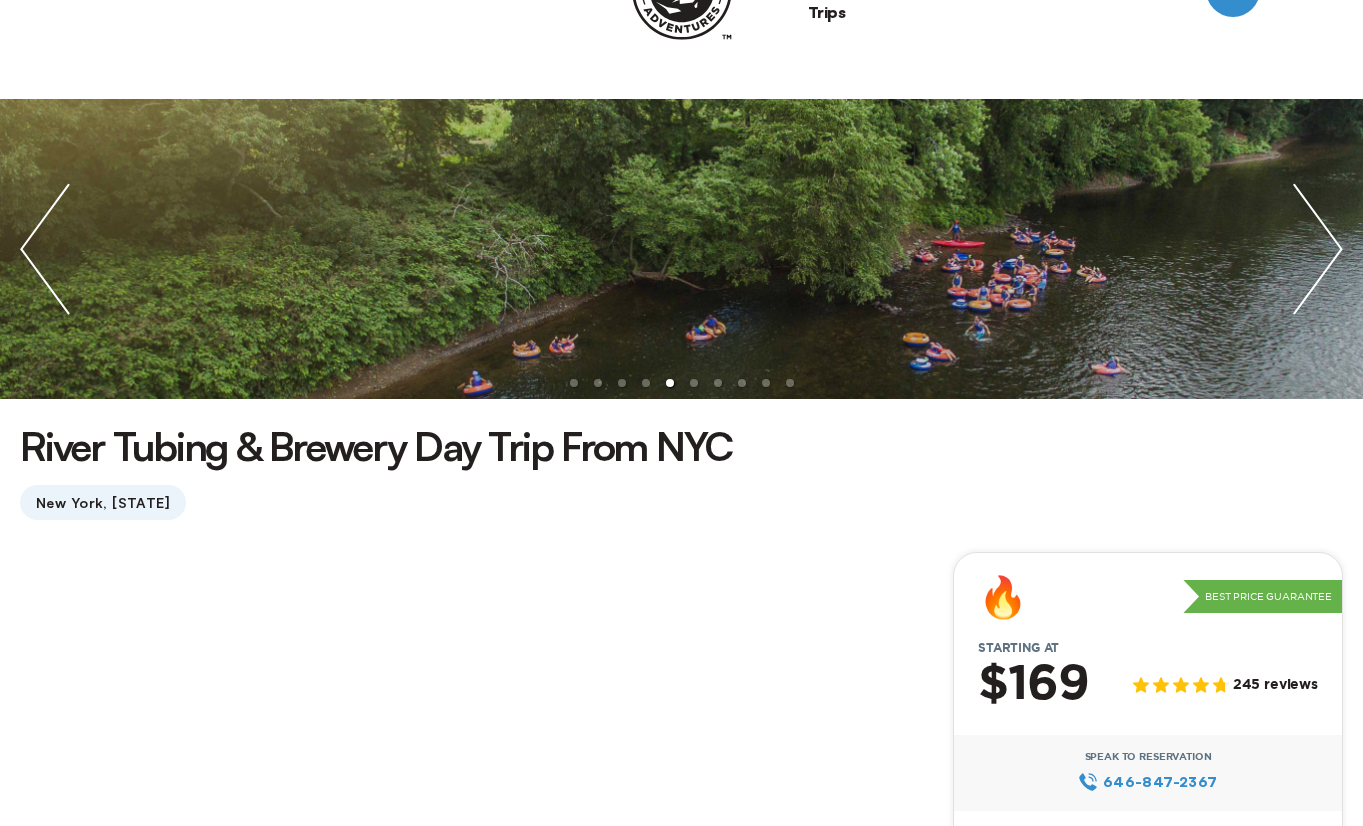click at bounding box center (1318, 249) 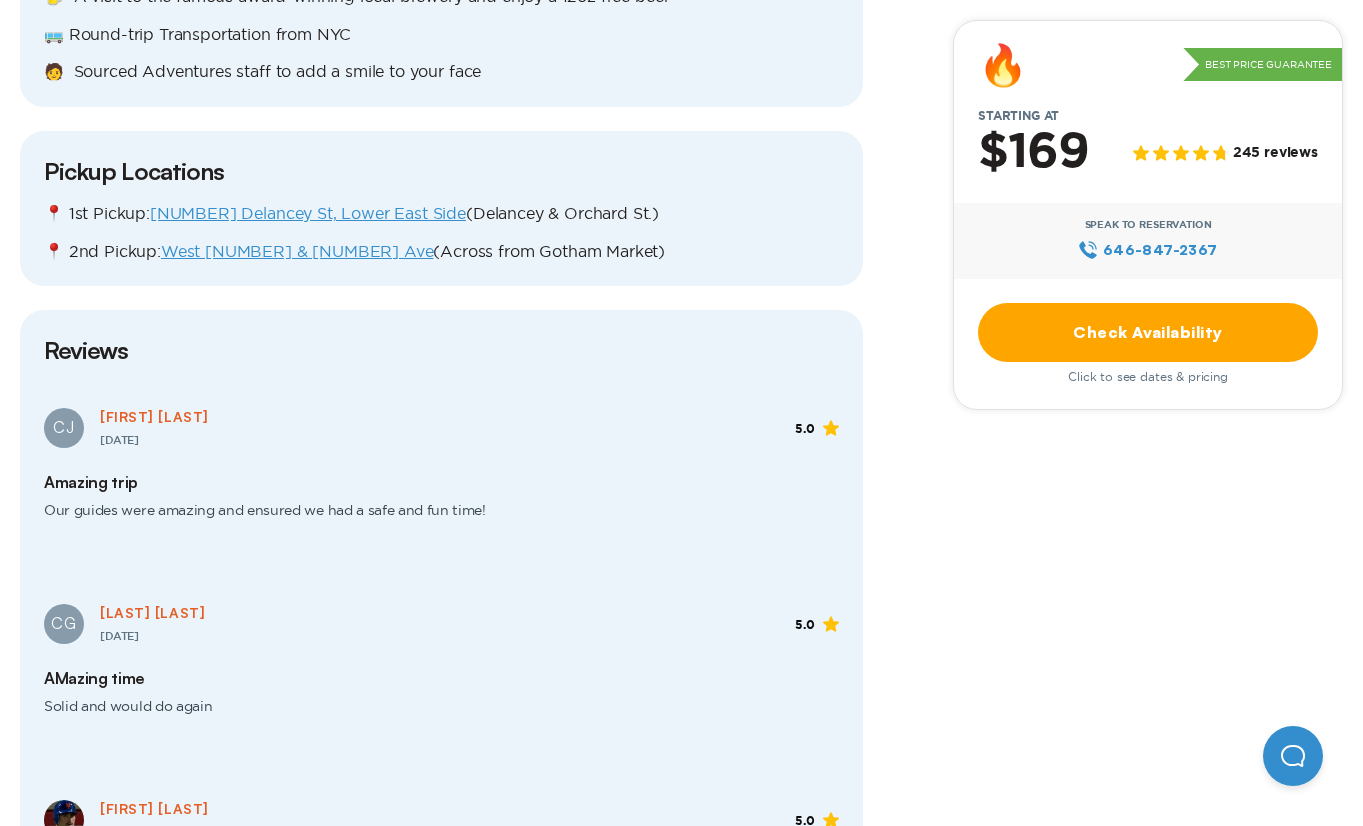 scroll, scrollTop: 2456, scrollLeft: 0, axis: vertical 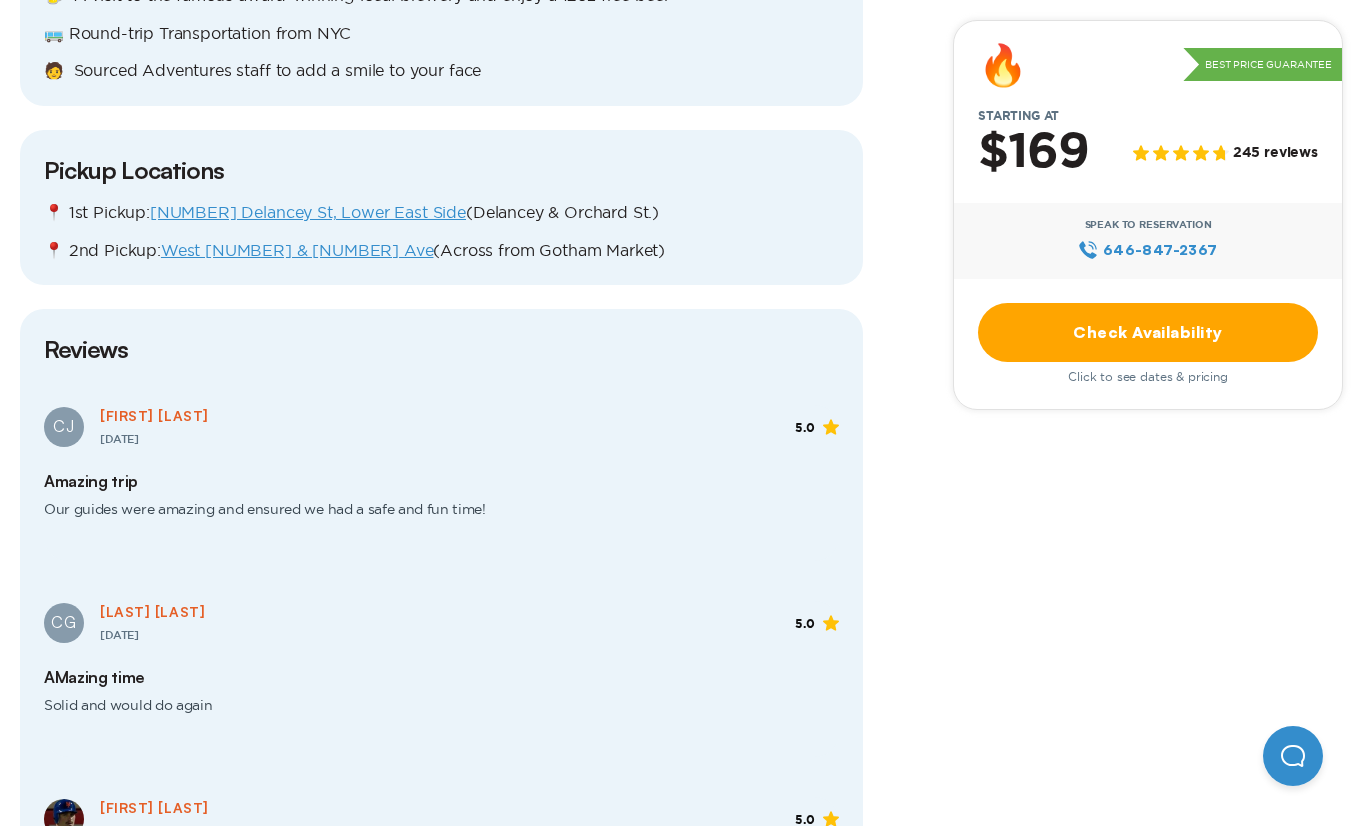 click on "[NUMBER] Delancey St, Lower East Side" at bounding box center [308, 212] 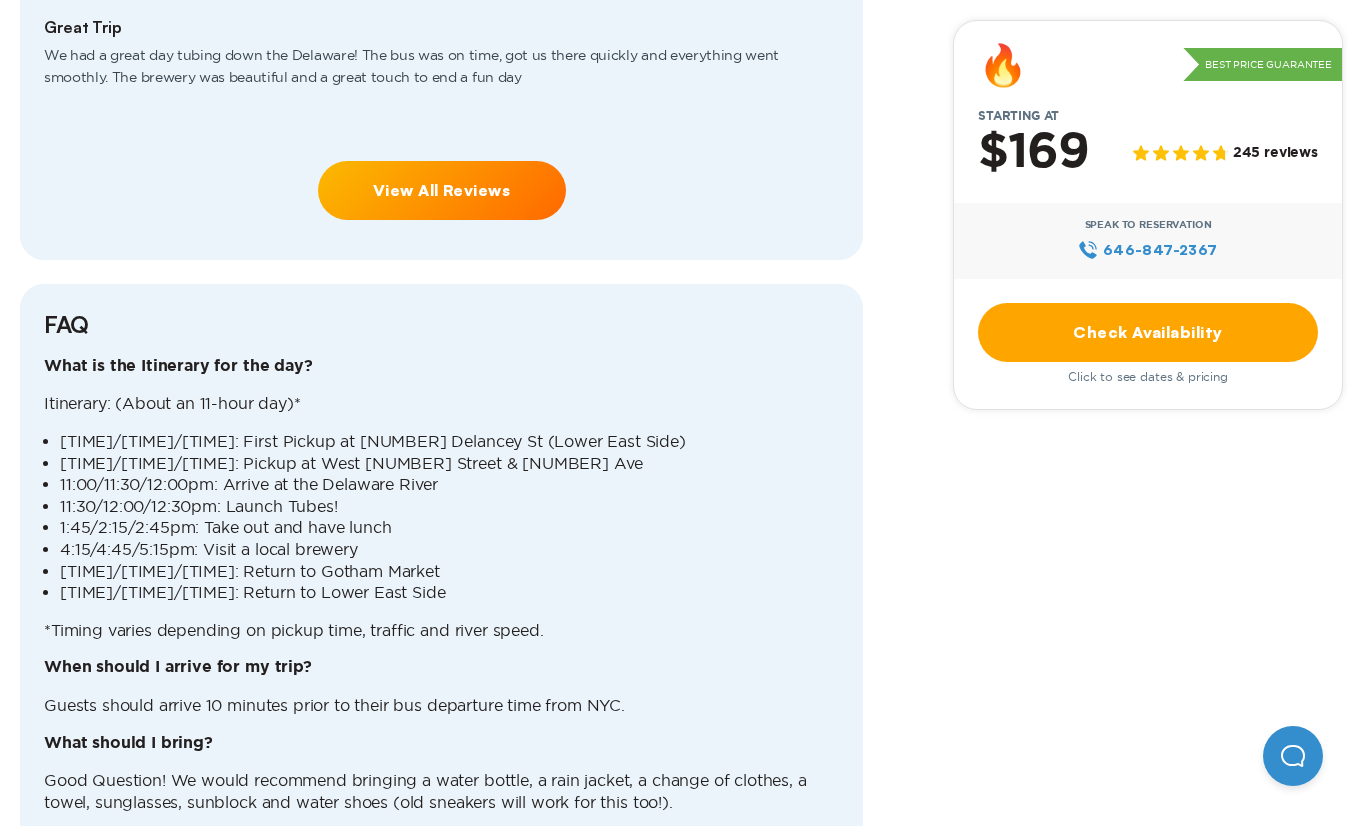 scroll, scrollTop: 5115, scrollLeft: 0, axis: vertical 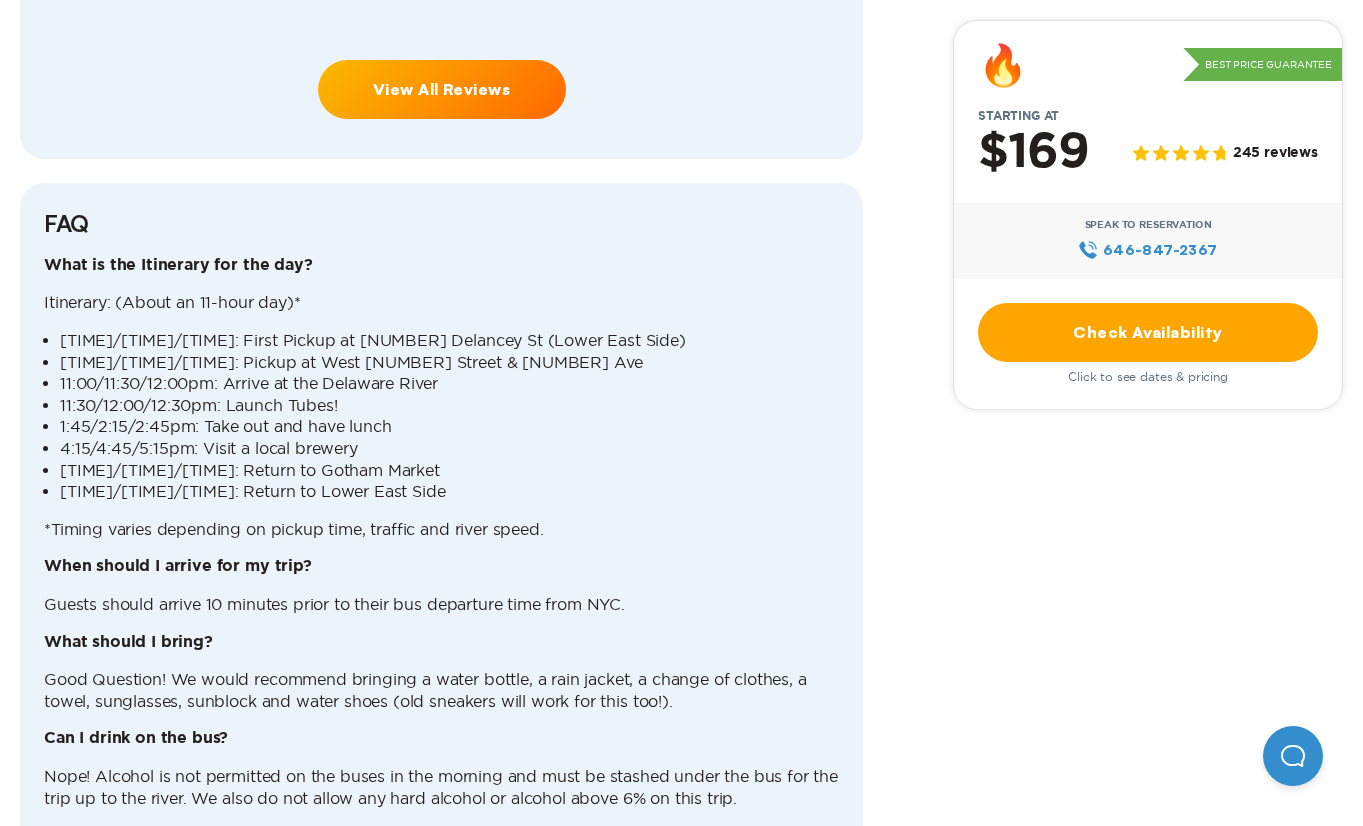 click on "[TIME]/[TIME]/[TIME]: Pickup at West [NUMBER] Street & [NUMBER] Ave" at bounding box center (449, 363) 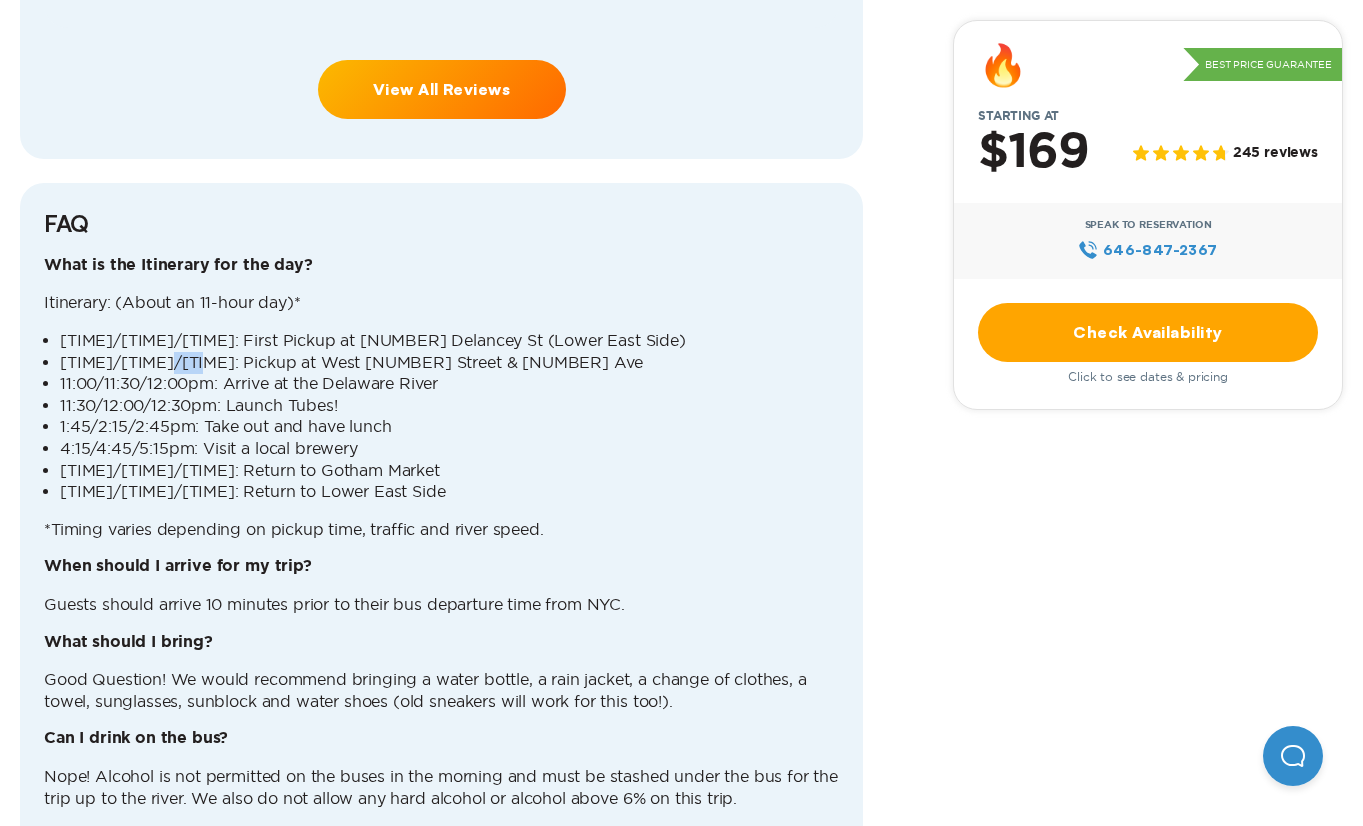click on "[TIME]/[TIME]/[TIME]: Pickup at West [NUMBER] Street & [NUMBER] Ave" at bounding box center [449, 363] 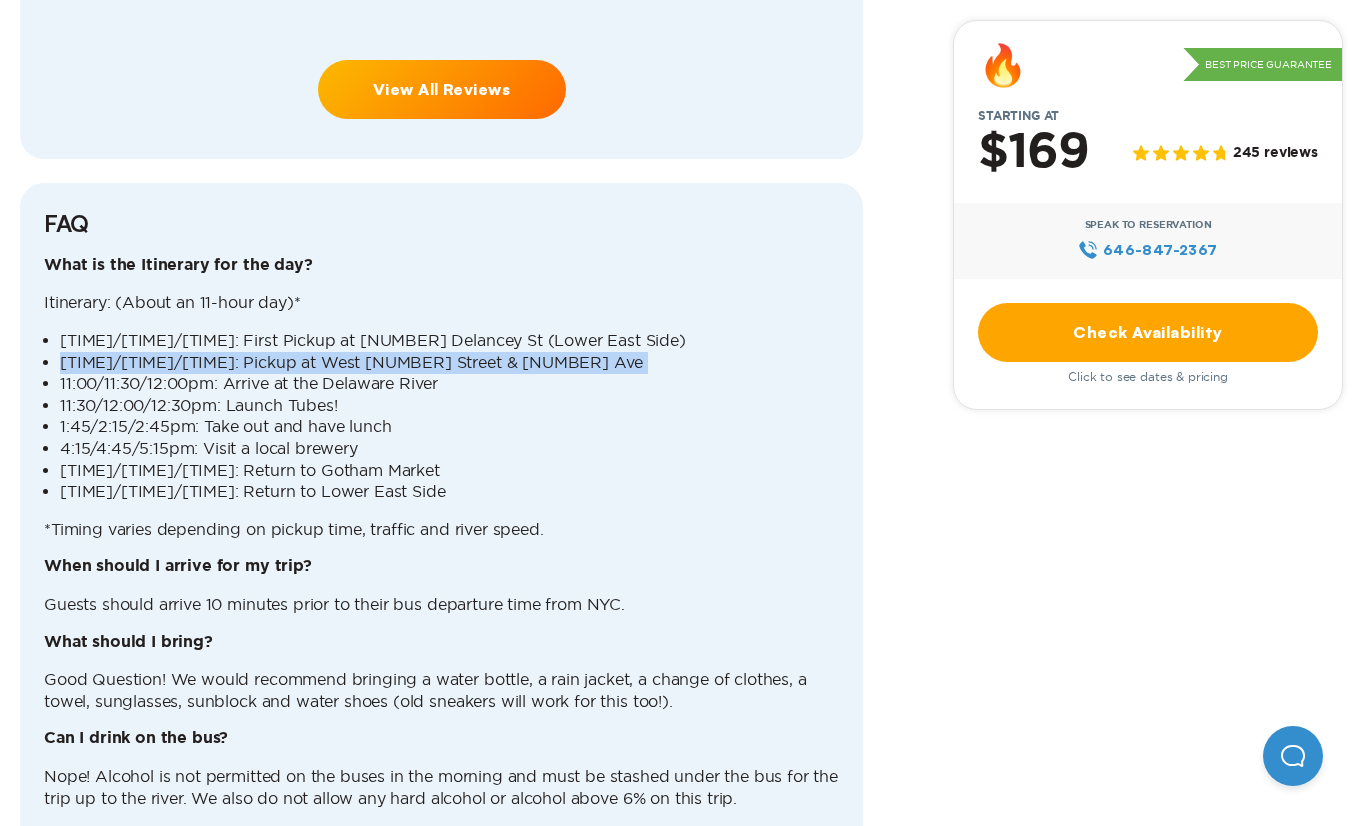 click on "[TIME]/[TIME]/[TIME]: Pickup at West [NUMBER] Street & [NUMBER] Ave" at bounding box center (449, 363) 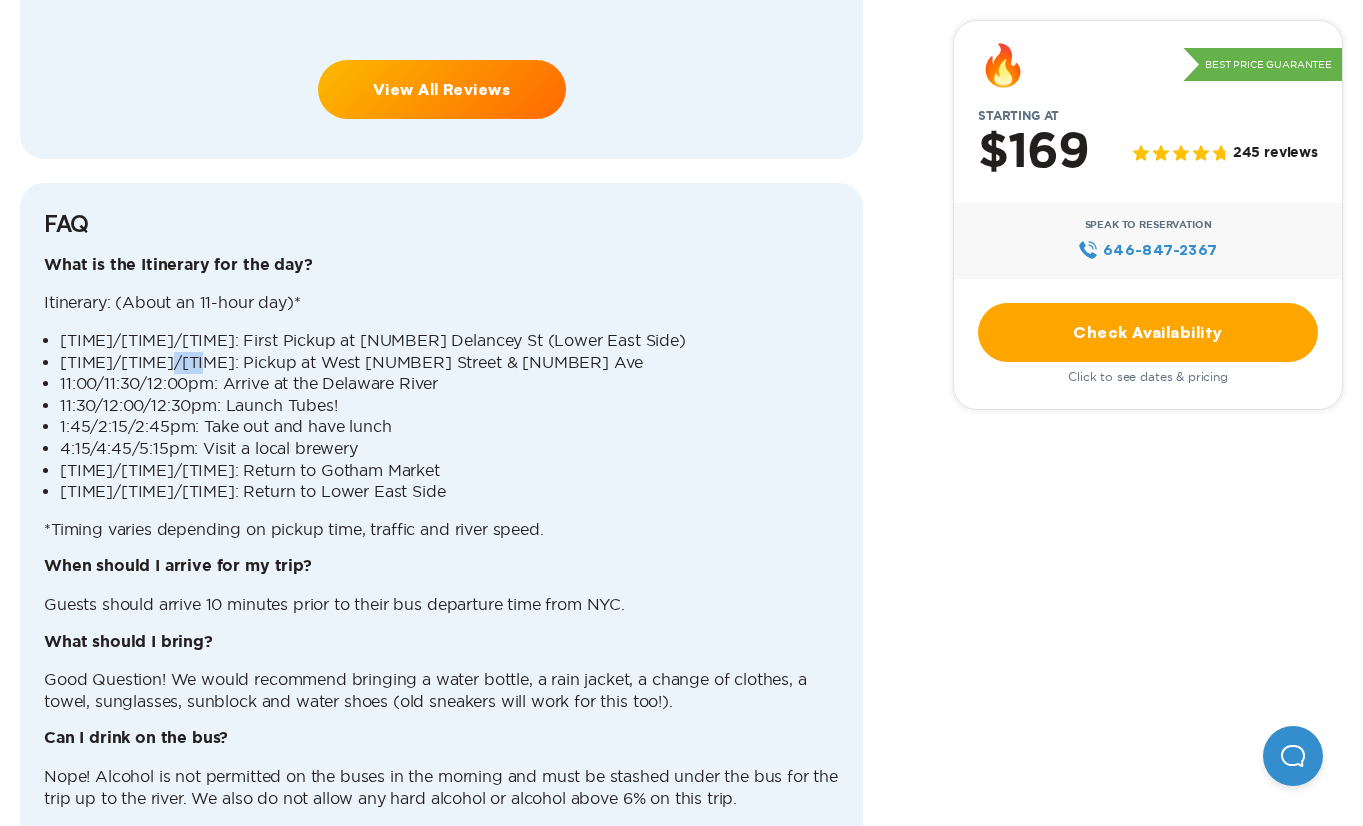 click on "[TIME]/[TIME]/[TIME]: Pickup at West [NUMBER] Street & [NUMBER] Ave" at bounding box center (449, 363) 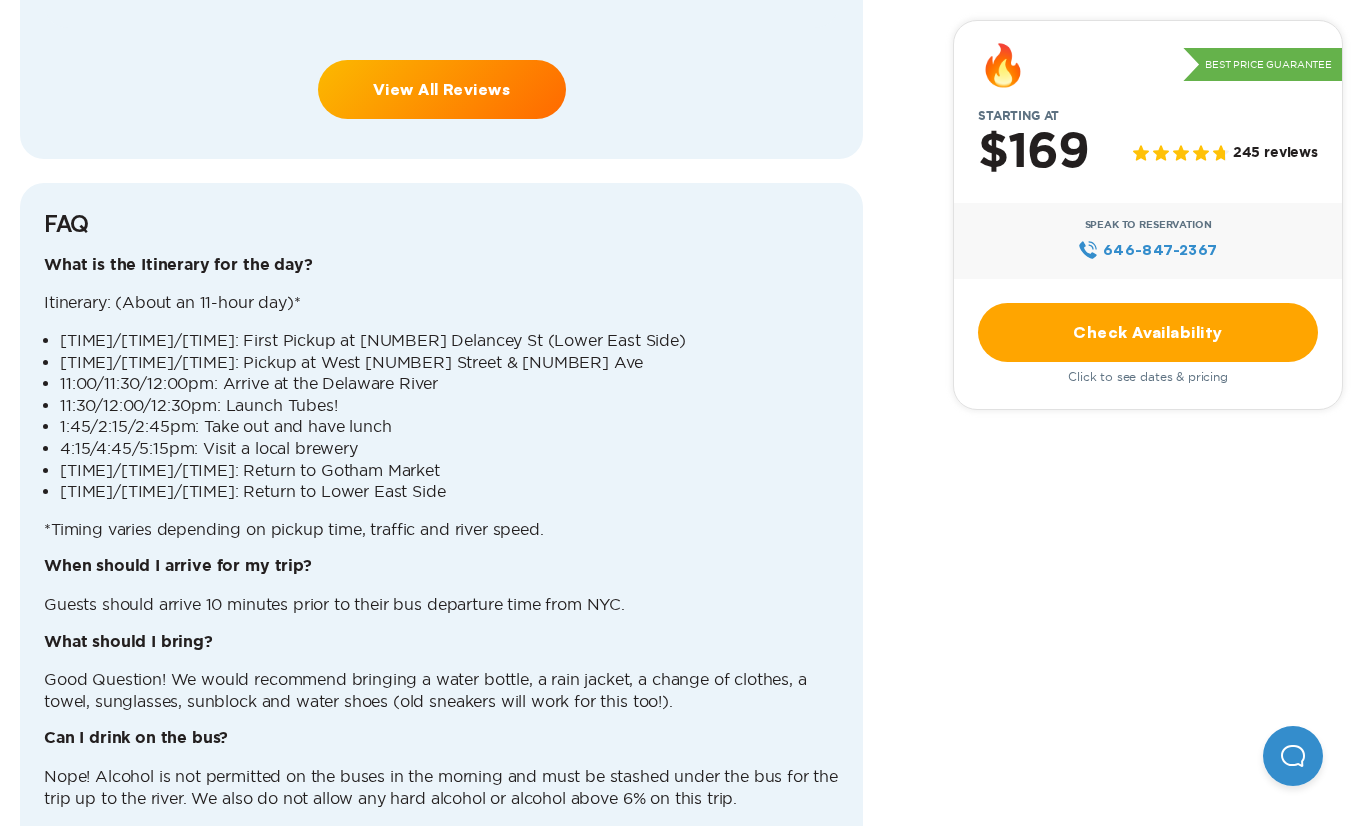 click on "[TIME]/[TIME]/[TIME]: Pickup at West [NUMBER] Street & [NUMBER] Ave" at bounding box center (449, 363) 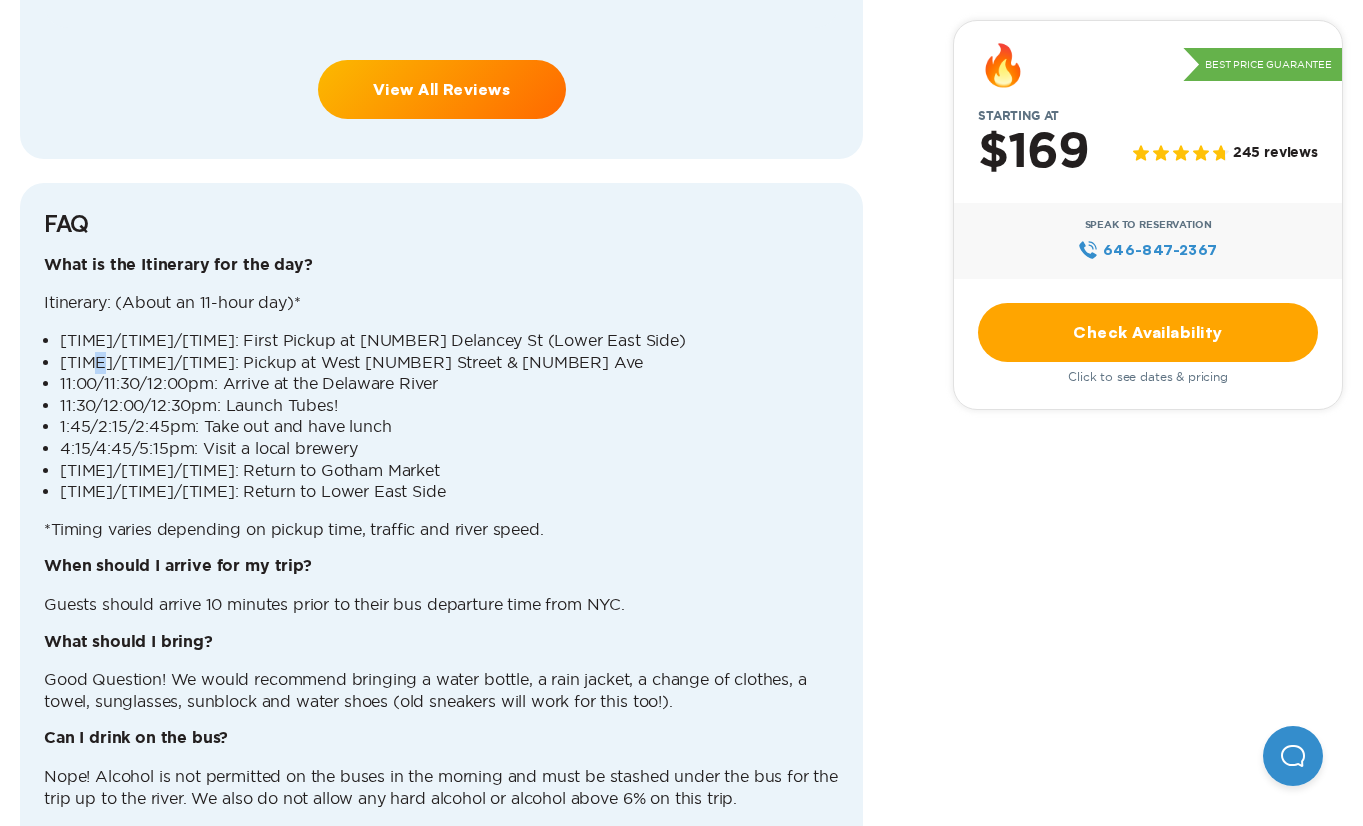 click on "[TIME]/[TIME]/[TIME]: Pickup at West [NUMBER] Street & [NUMBER] Ave" at bounding box center [449, 363] 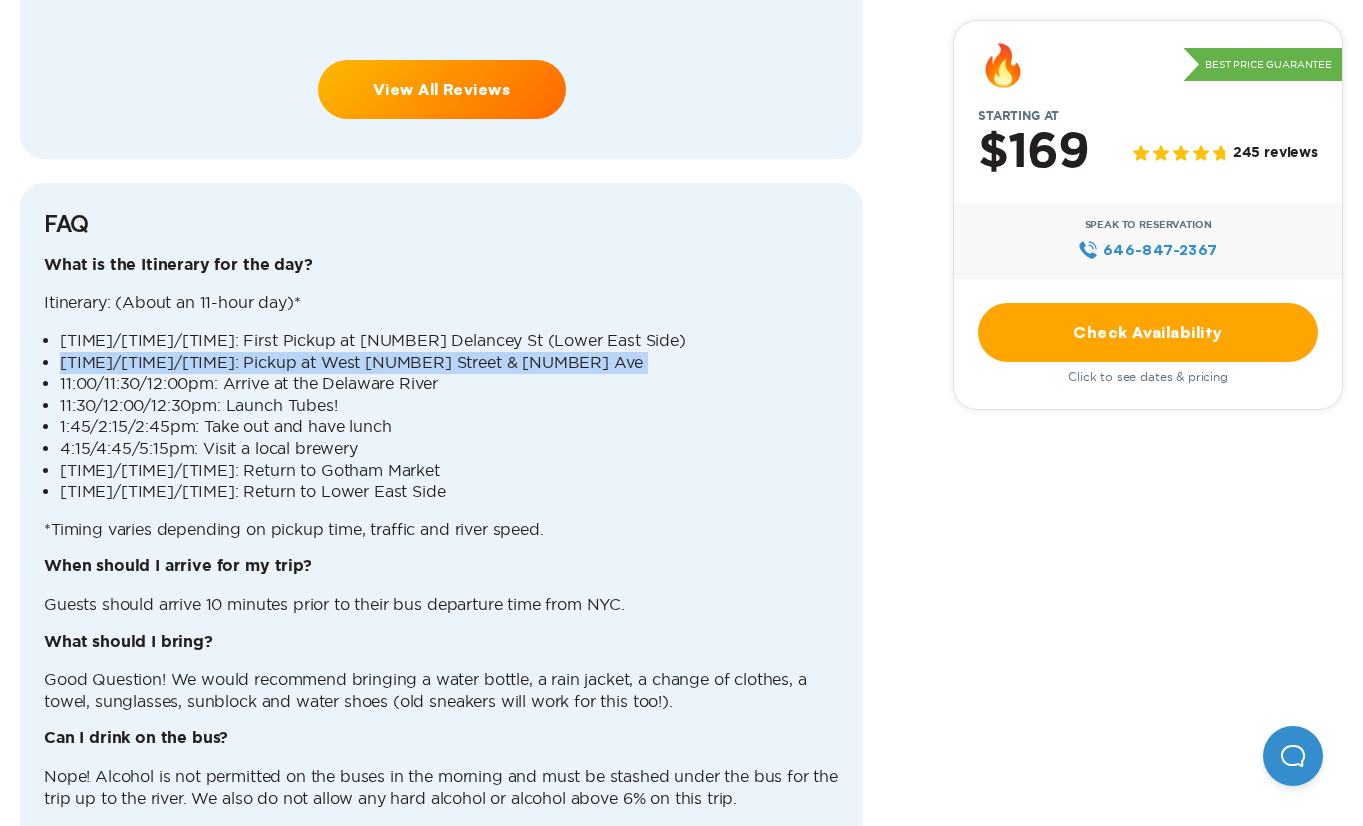 click on "[TIME]/[TIME]/[TIME]: Pickup at West [NUMBER] Street & [NUMBER] Ave" at bounding box center (449, 363) 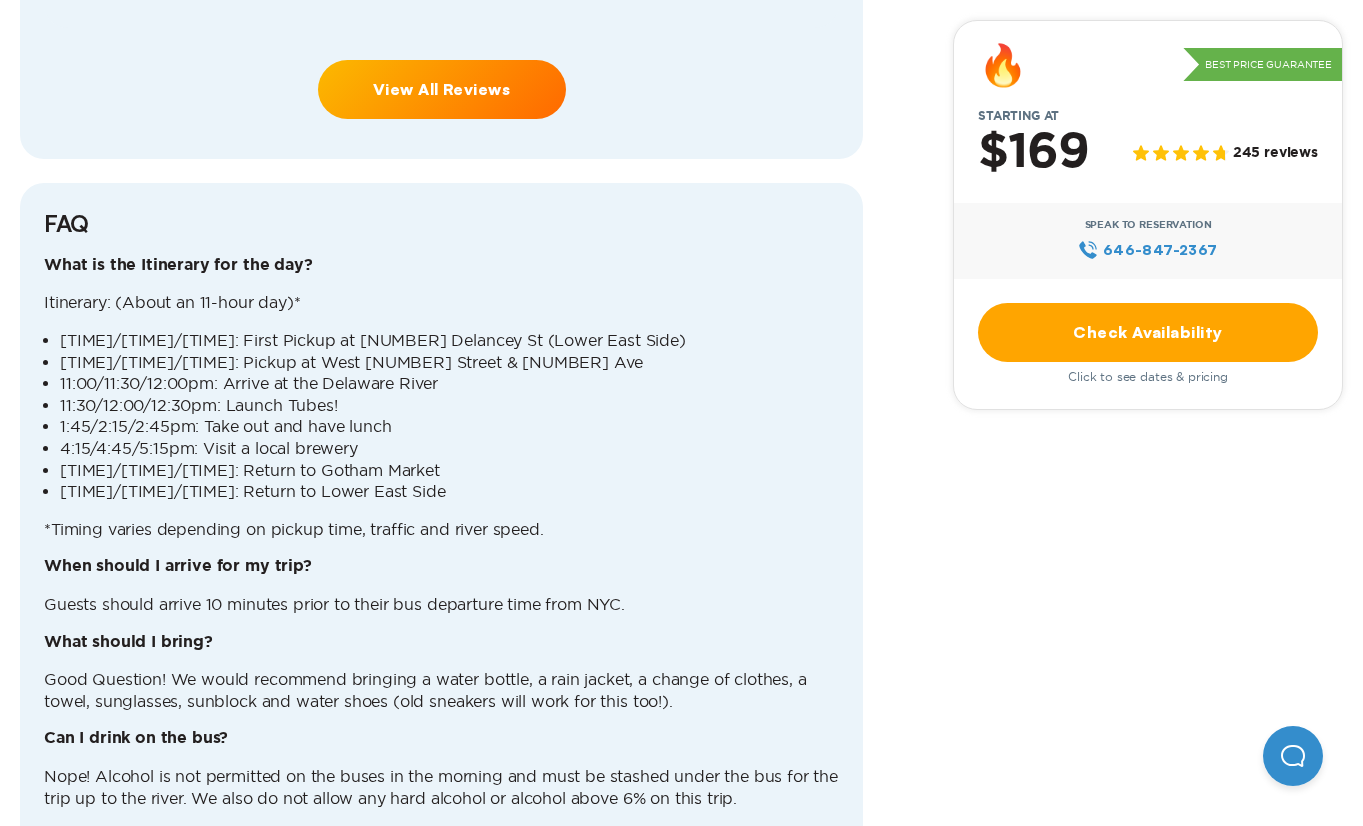 click on "[TIME]/[TIME]/[TIME]: Pickup at West [NUMBER] Street & [NUMBER] Ave" at bounding box center (449, 363) 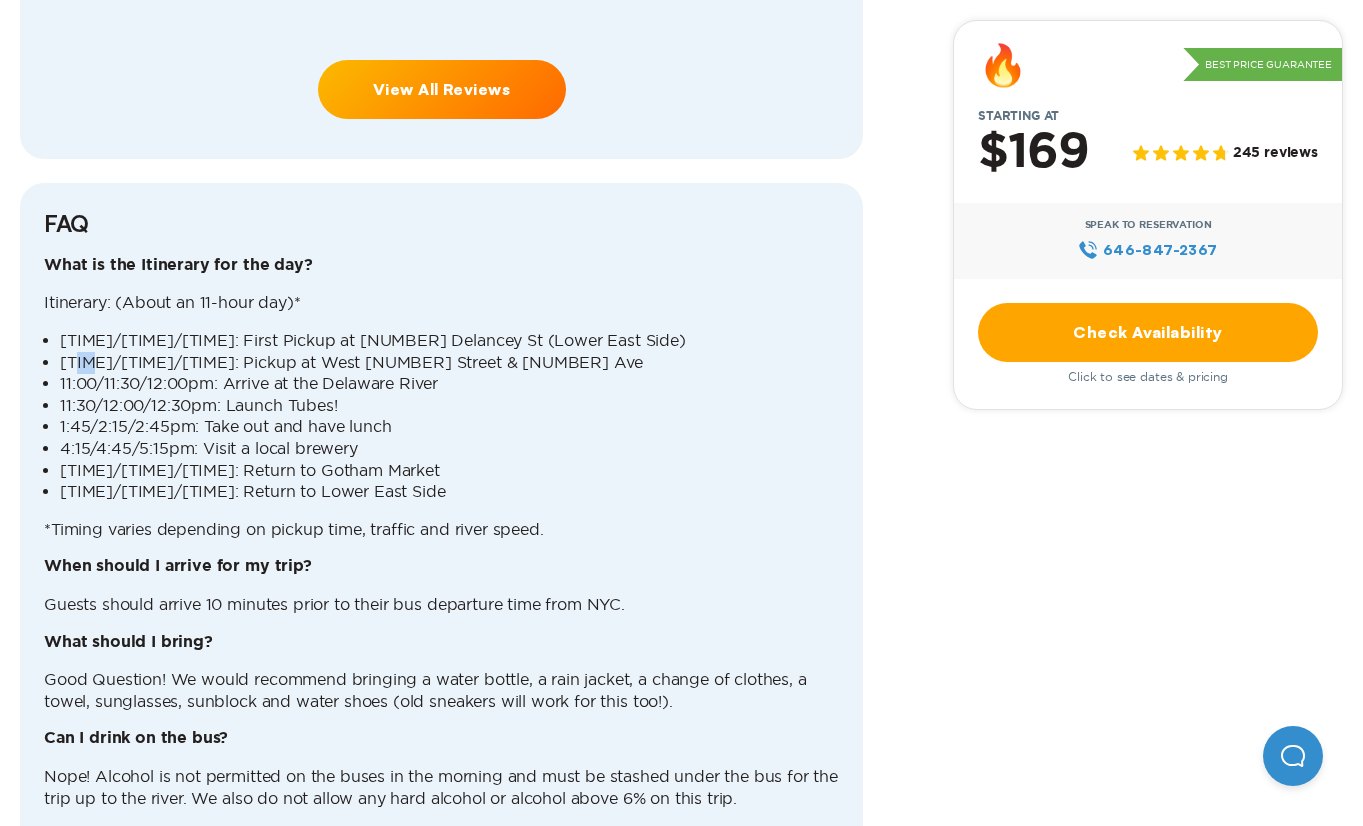 click on "[TIME]/[TIME]/[TIME]: Pickup at West [NUMBER] Street & [NUMBER] Ave" at bounding box center [449, 363] 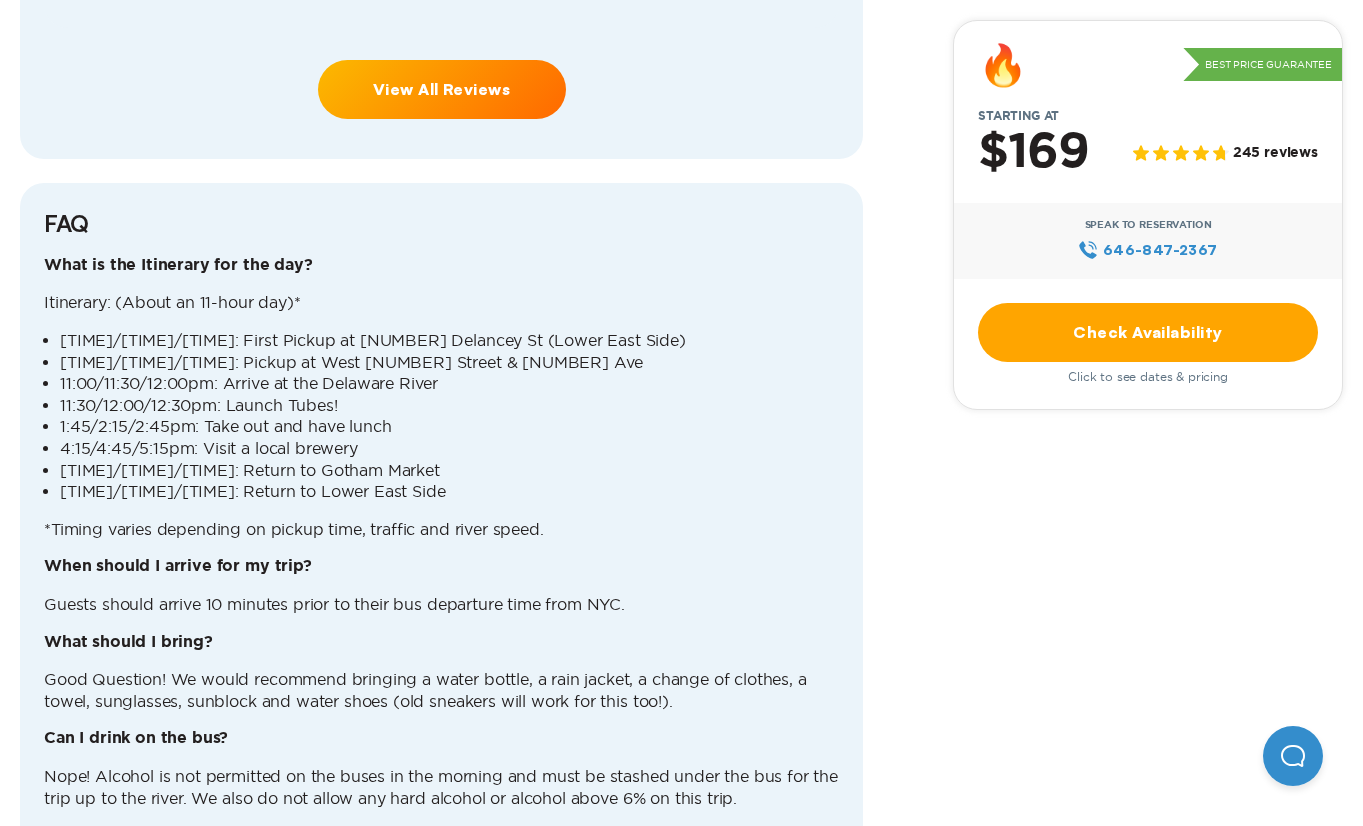 click on "[TIME]/[TIME]/[TIME]: First Pickup at [NUMBER] Delancey St (Lower East Side)" at bounding box center [449, 341] 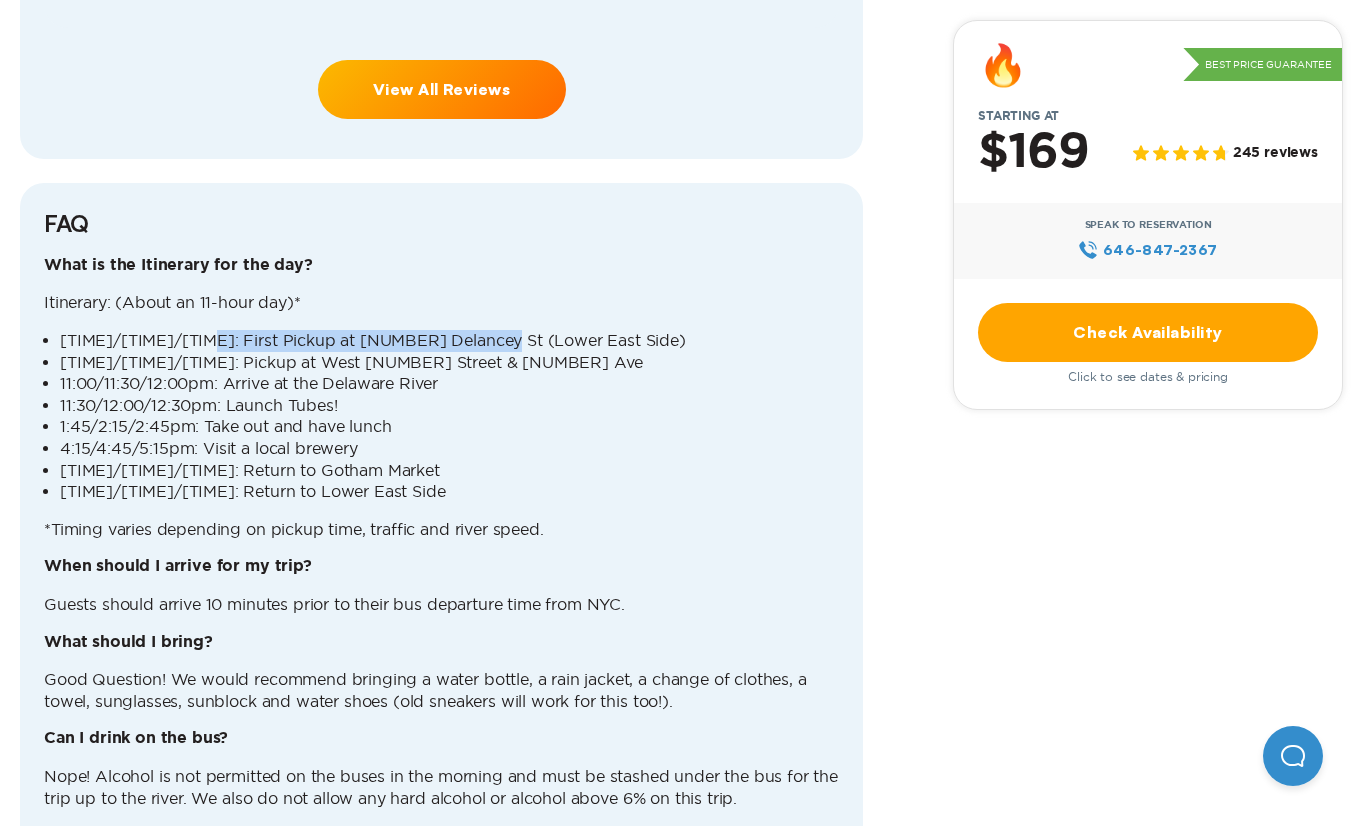 drag, startPoint x: 236, startPoint y: 293, endPoint x: 486, endPoint y: 292, distance: 250.002 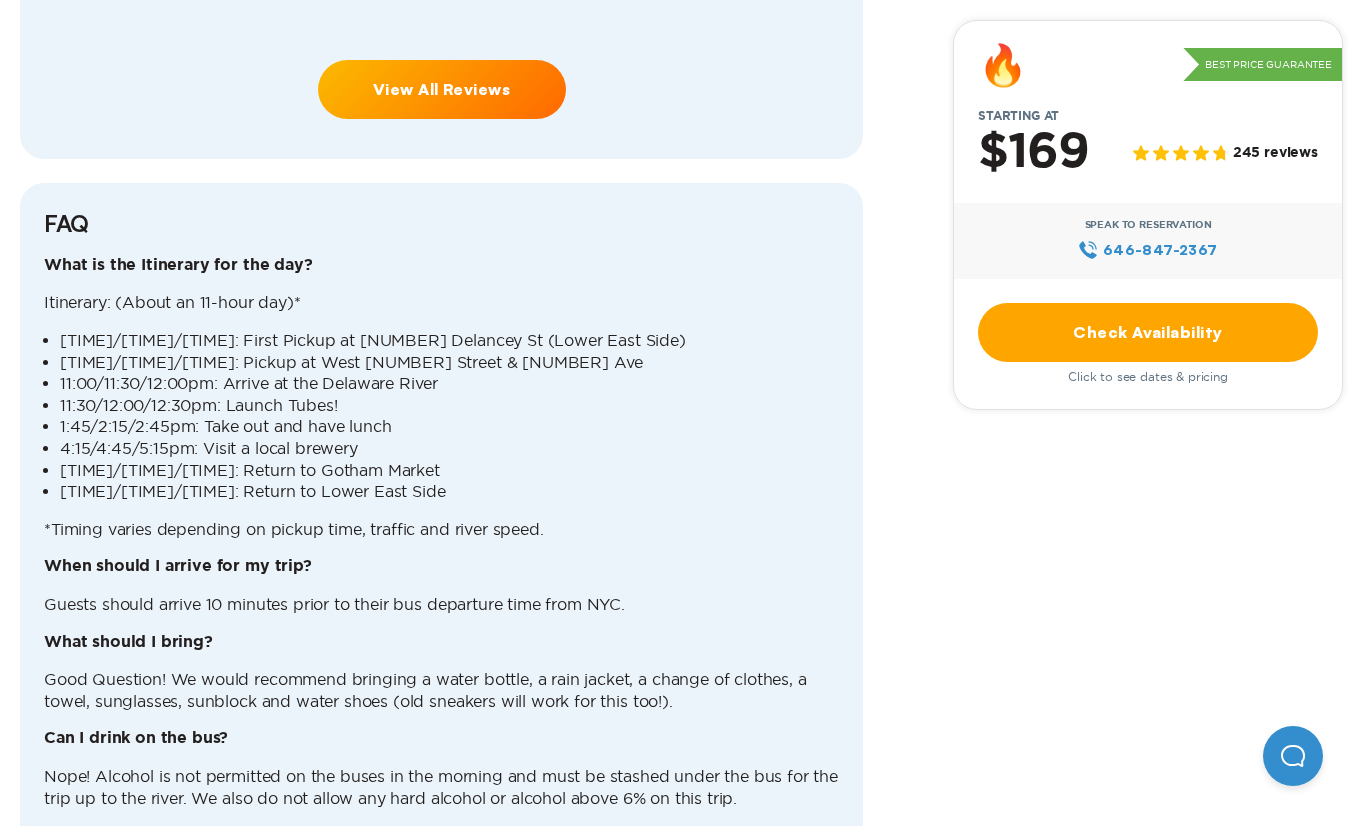 click on "[TIME]/[TIME]/[TIME]: First Pickup at [NUMBER] Delancey St (Lower East Side)" at bounding box center [449, 341] 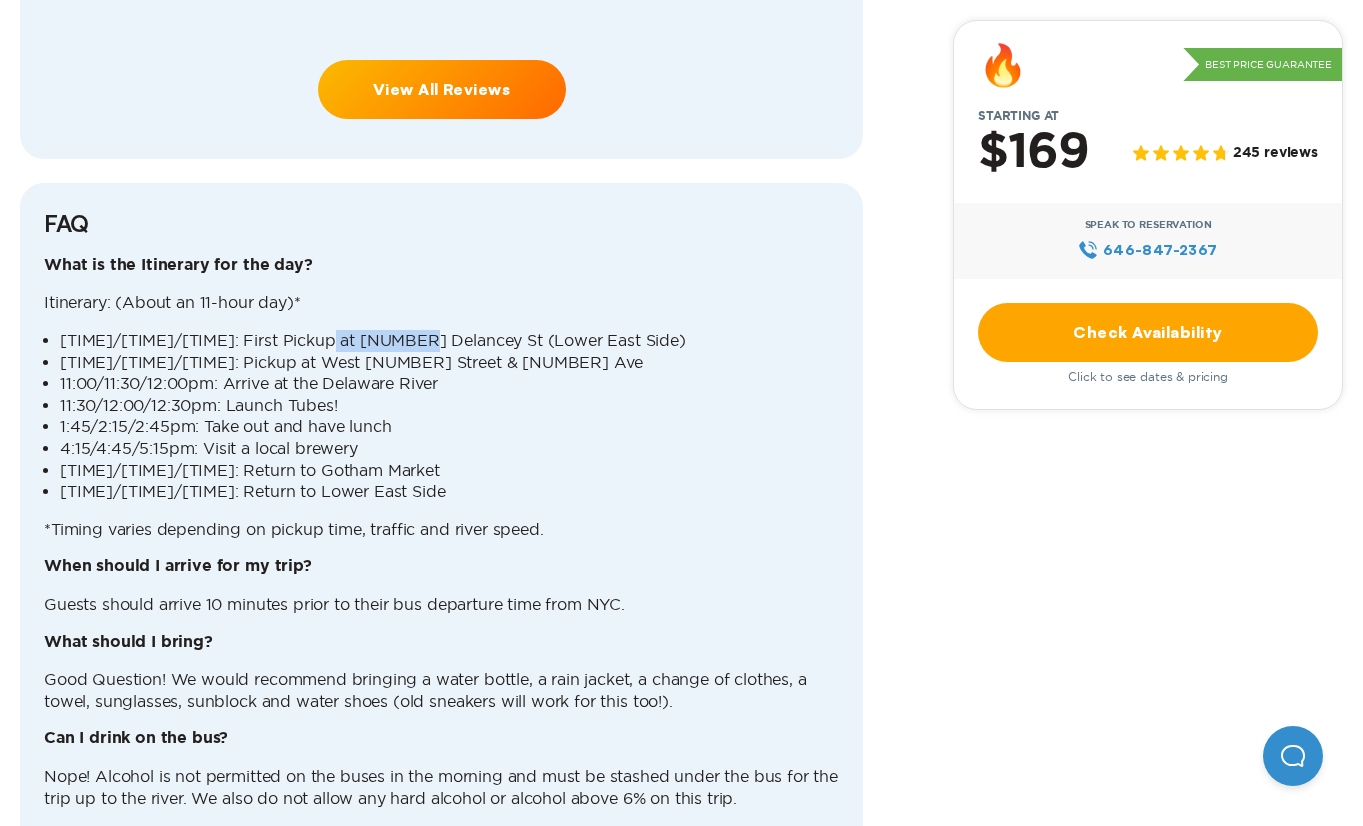 drag, startPoint x: 338, startPoint y: 293, endPoint x: 418, endPoint y: 293, distance: 80 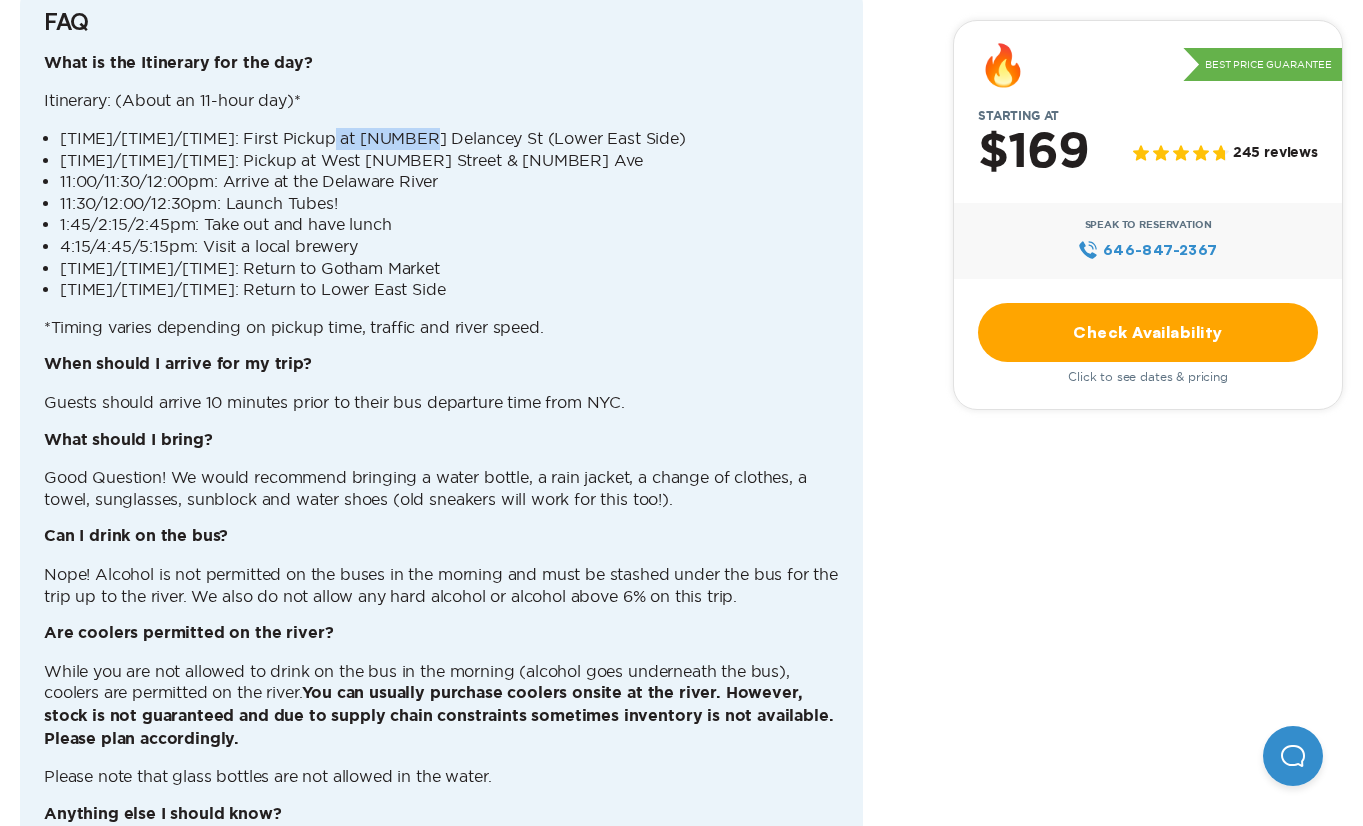 scroll, scrollTop: 5285, scrollLeft: 0, axis: vertical 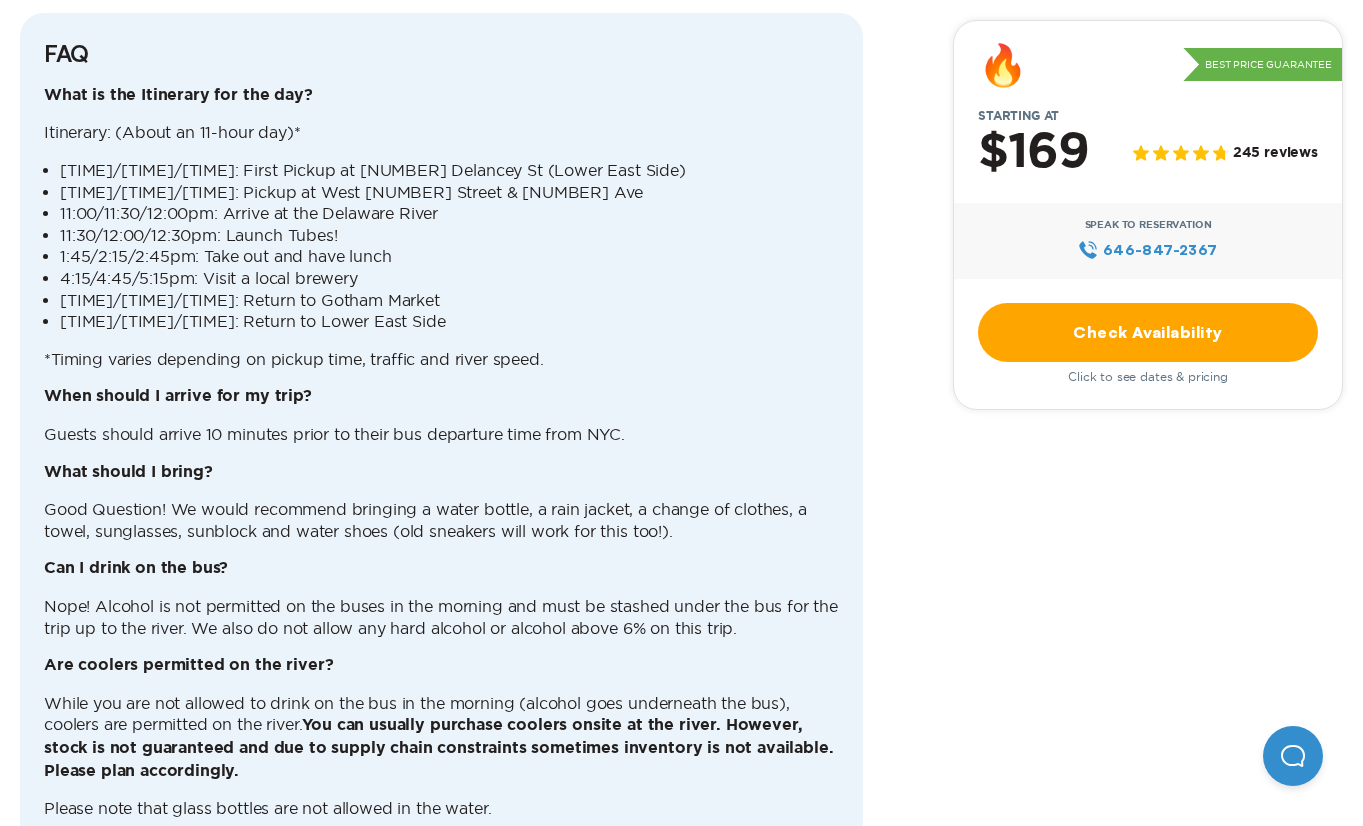 click on "1:45/2:15/2:45pm: Take out and have lunch" at bounding box center (449, 257) 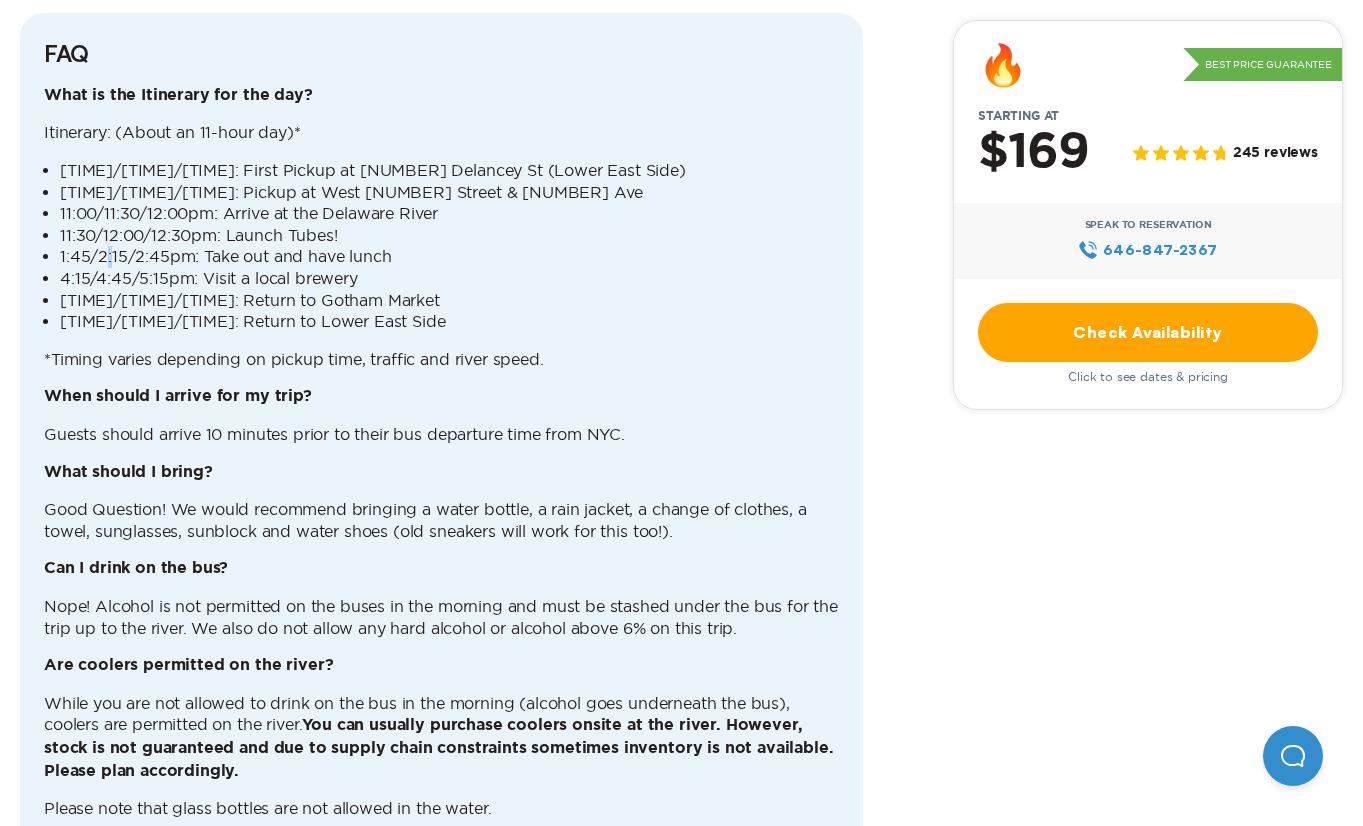 click on "1:45/2:15/2:45pm: Take out and have lunch" at bounding box center (449, 257) 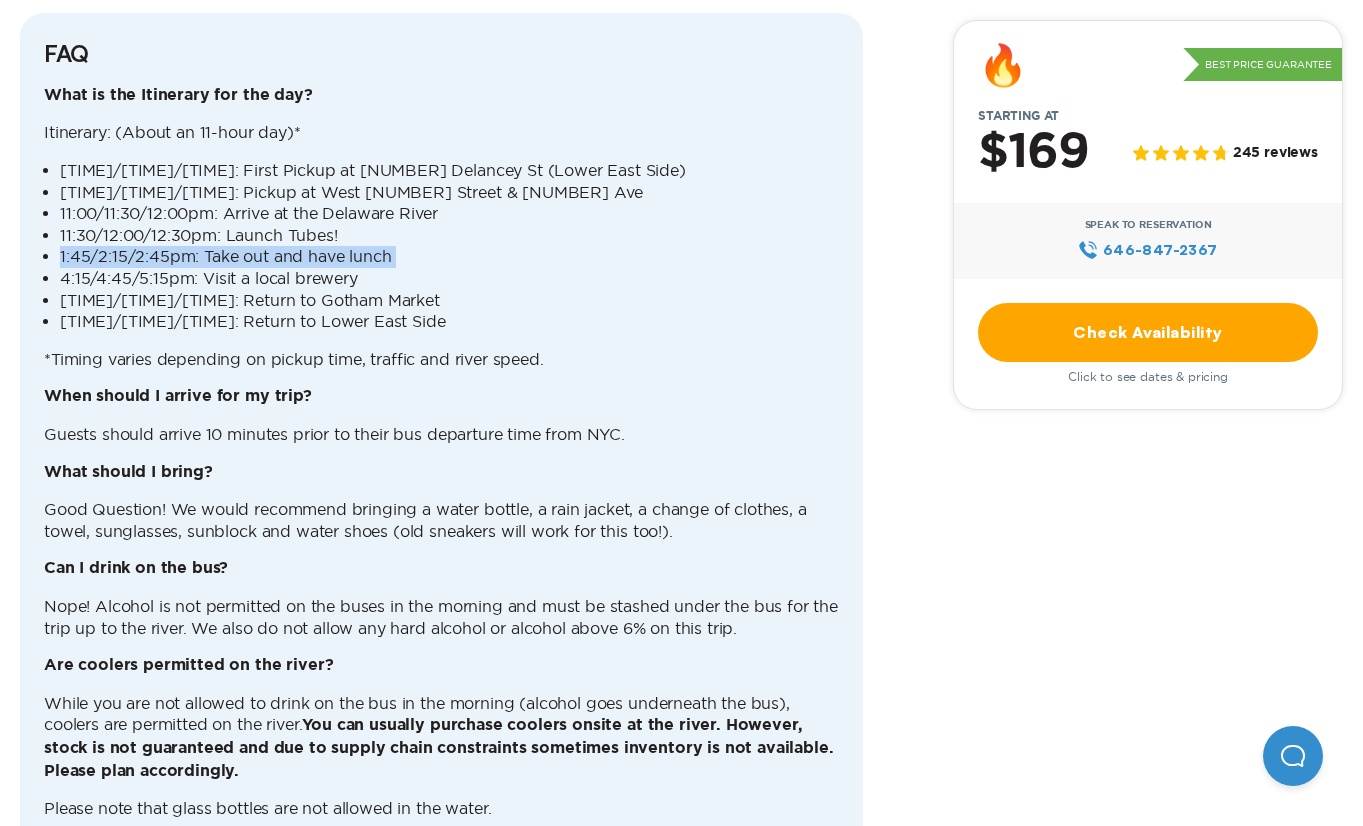 click on "1:45/2:15/2:45pm: Take out and have lunch" at bounding box center [449, 257] 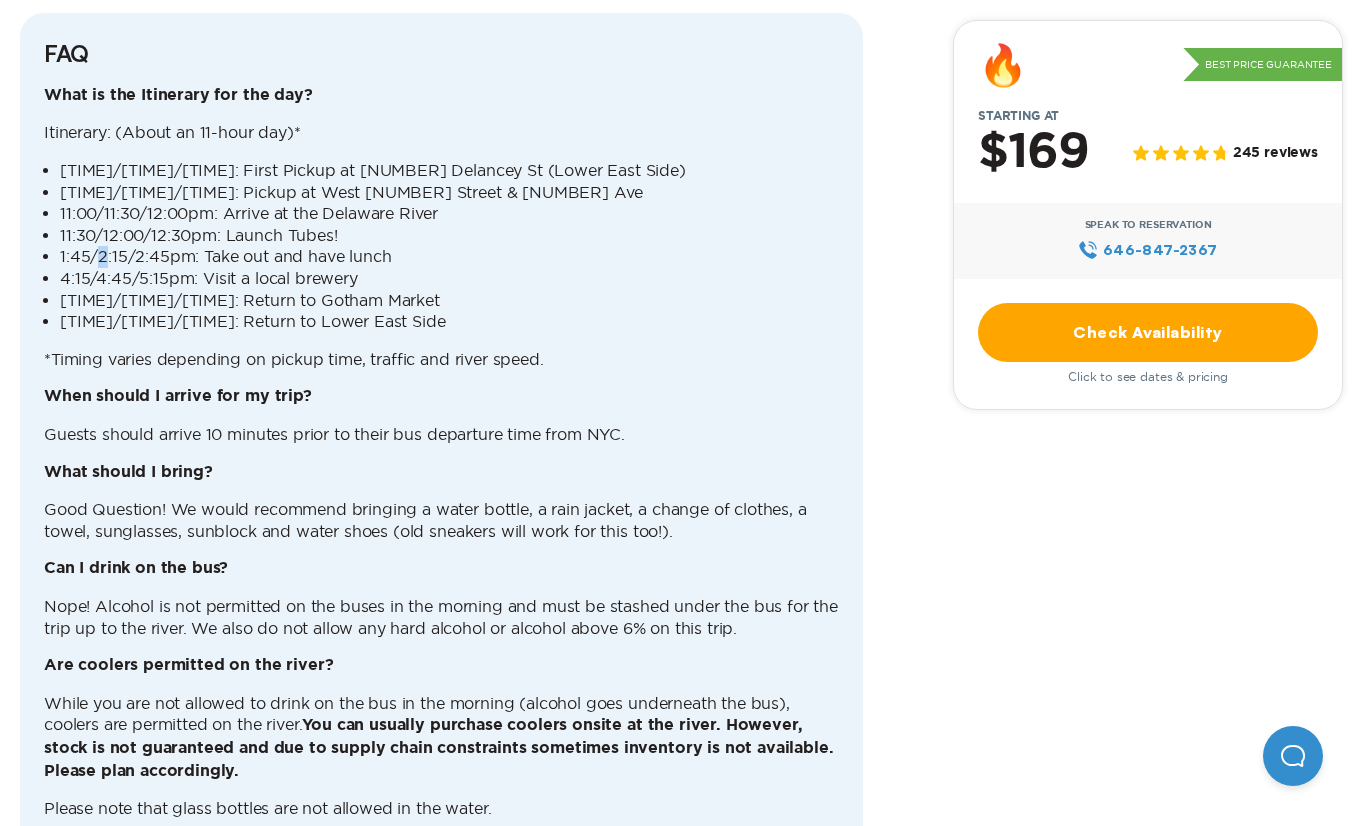 click on "1:45/2:15/2:45pm: Take out and have lunch" at bounding box center (449, 257) 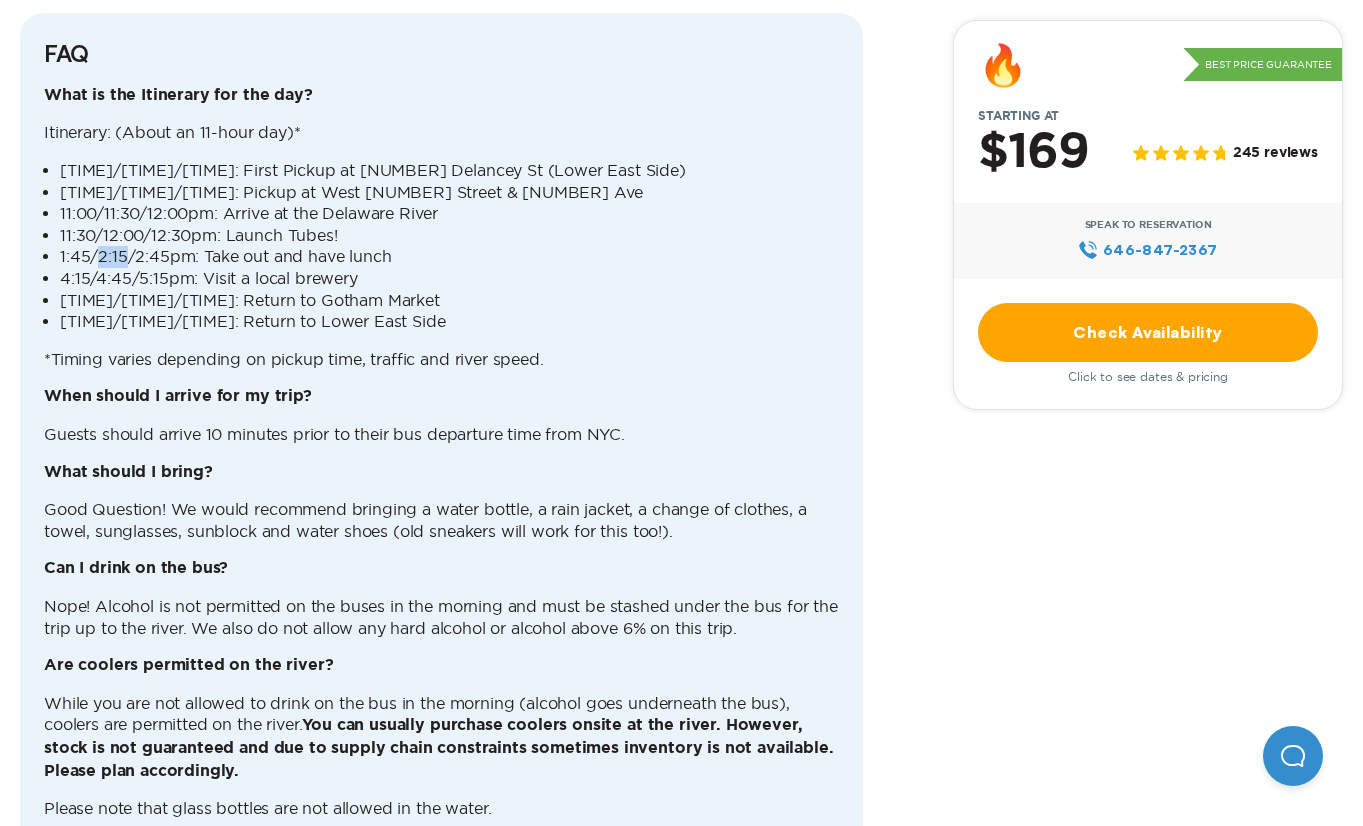 drag, startPoint x: 98, startPoint y: 203, endPoint x: 117, endPoint y: 203, distance: 19 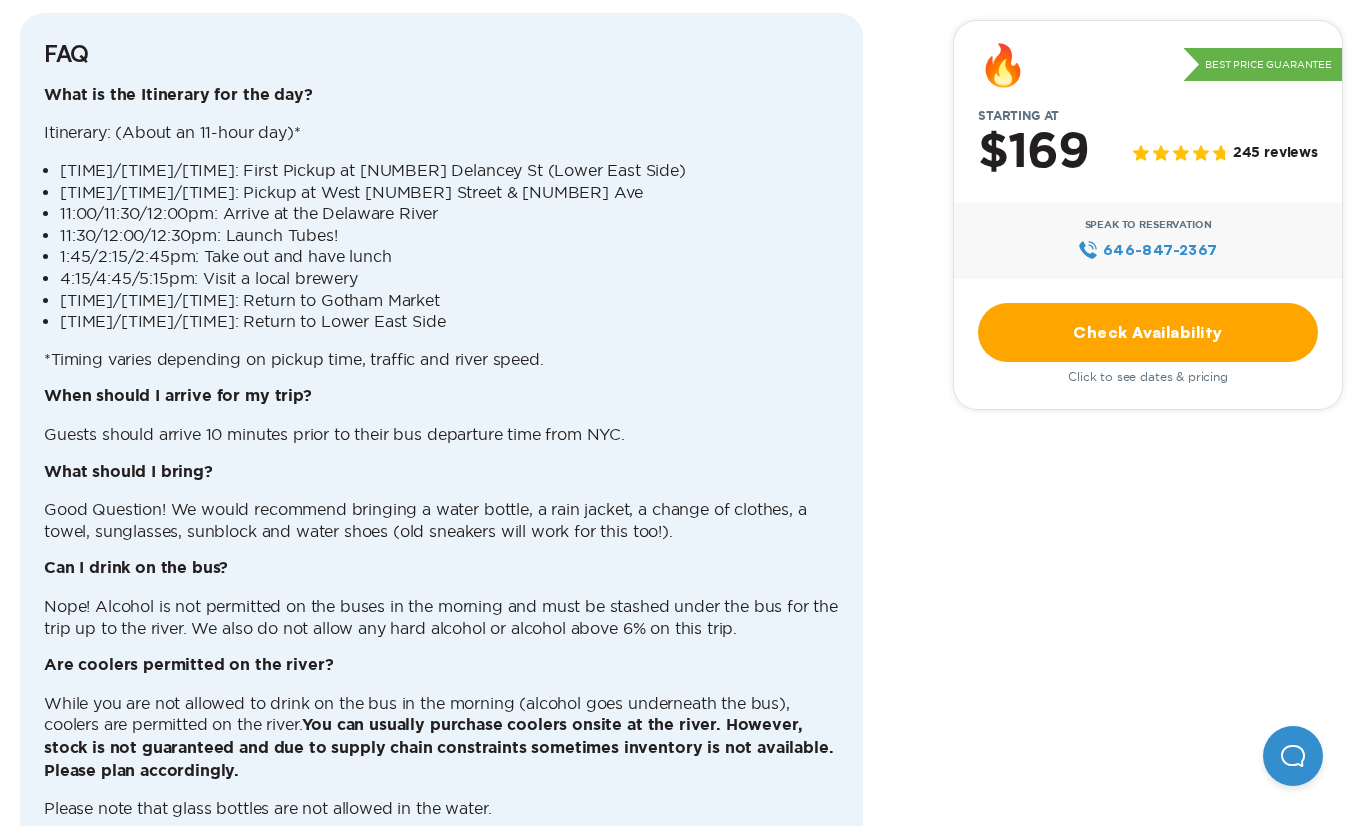 click on "4:15/4:45/5:15pm: Visit a local brewery" at bounding box center [449, 279] 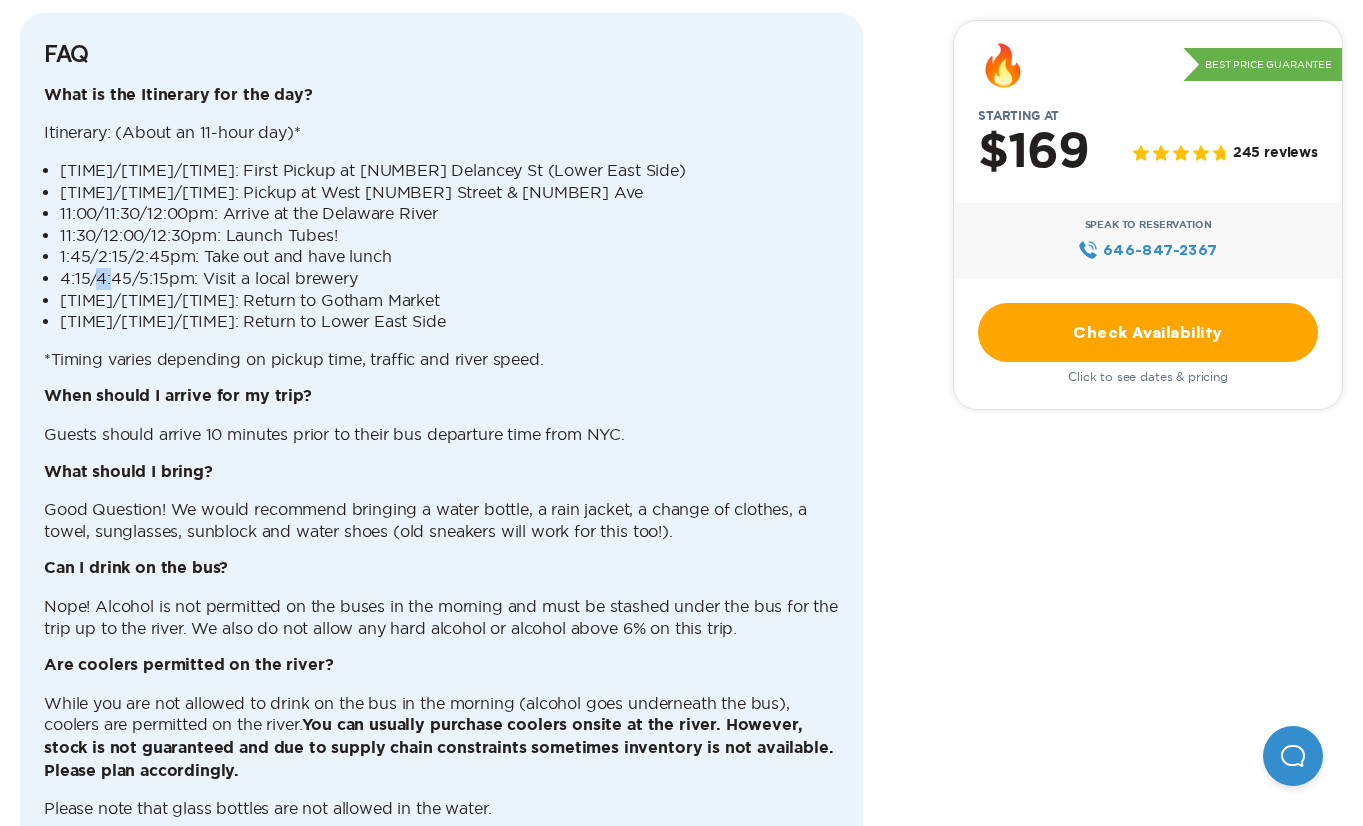 drag, startPoint x: 109, startPoint y: 223, endPoint x: 97, endPoint y: 228, distance: 13 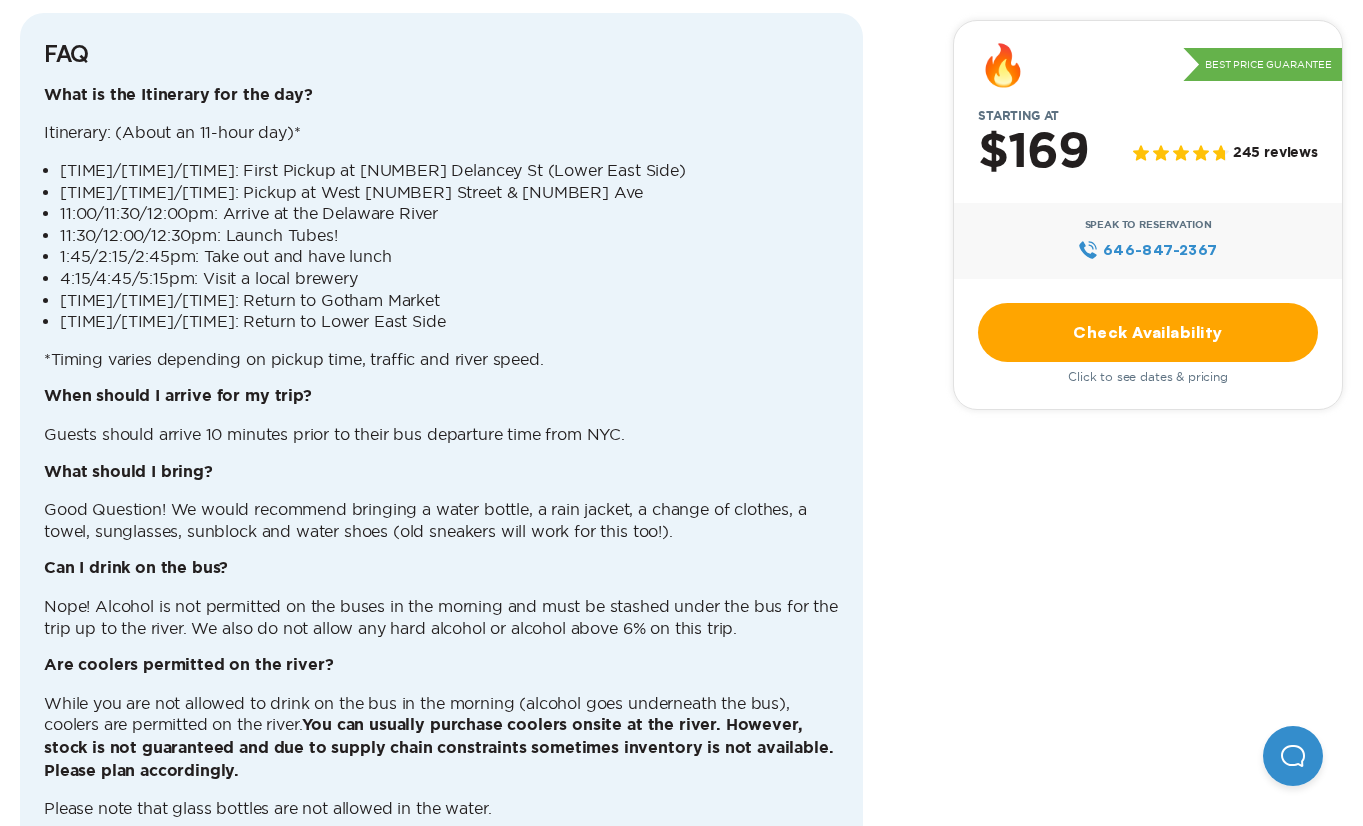 click on "[TIME]/[TIME]/[TIME]: Return to Gotham Market" at bounding box center [449, 301] 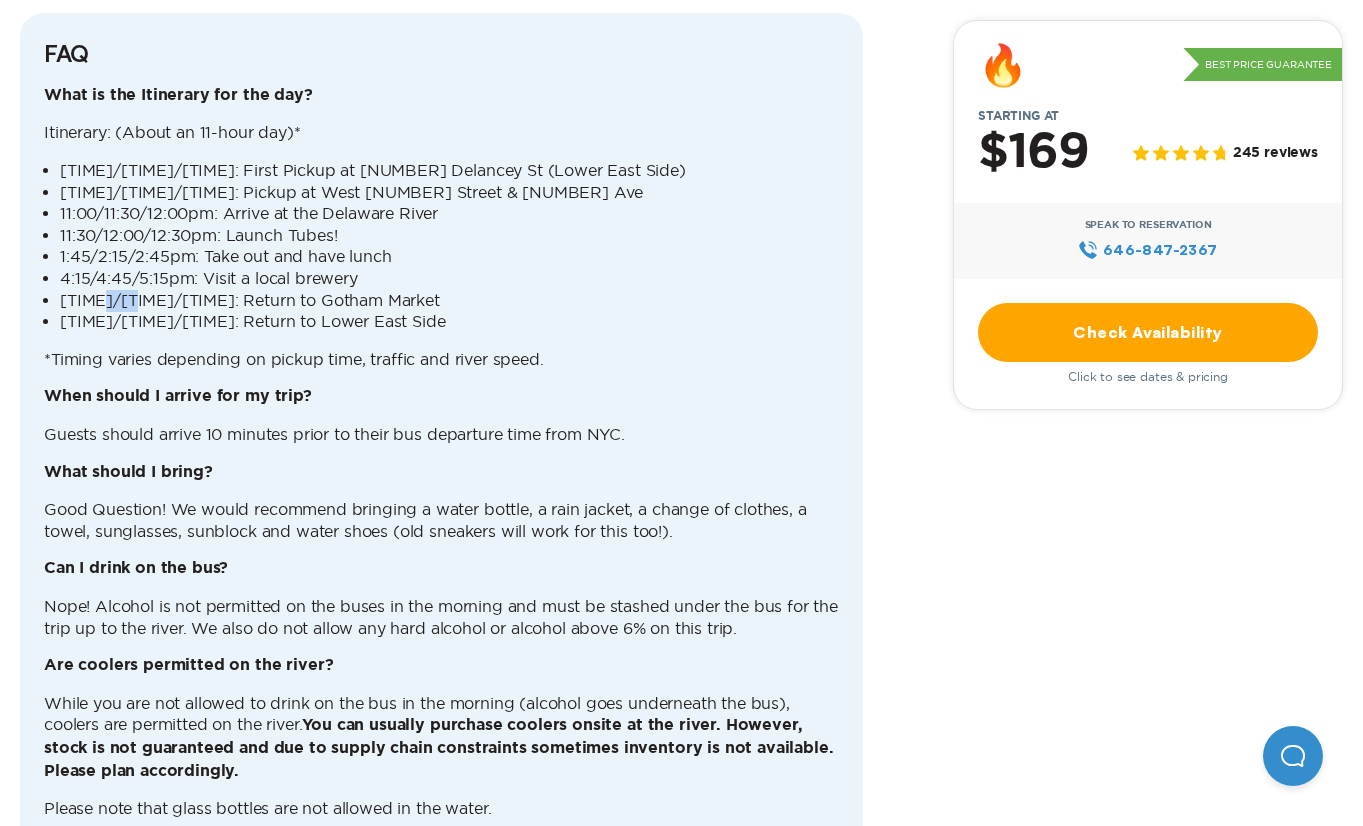 drag, startPoint x: 101, startPoint y: 250, endPoint x: 119, endPoint y: 251, distance: 18.027756 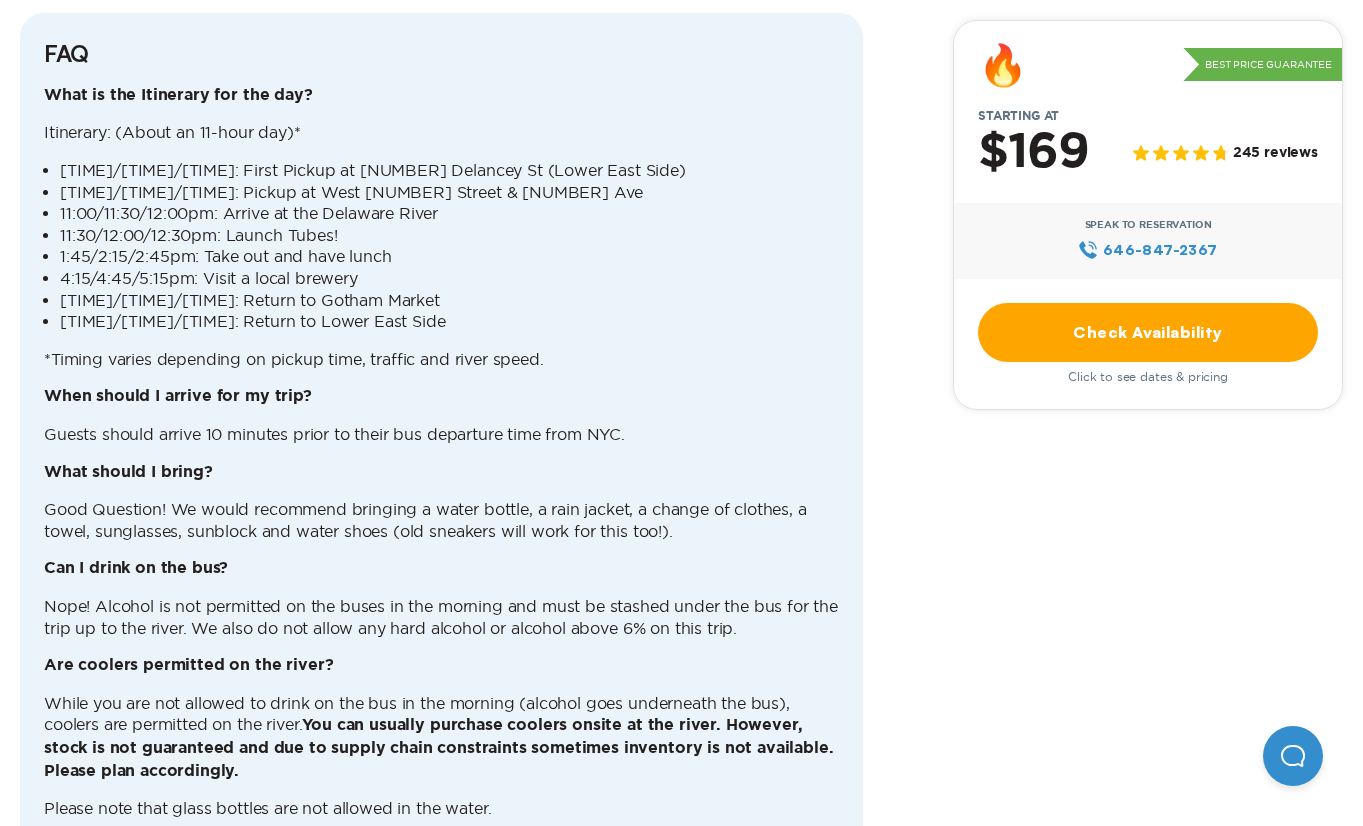 click on "[TIME]/[TIME]/[TIME]: Return to Lower East Side" at bounding box center (449, 322) 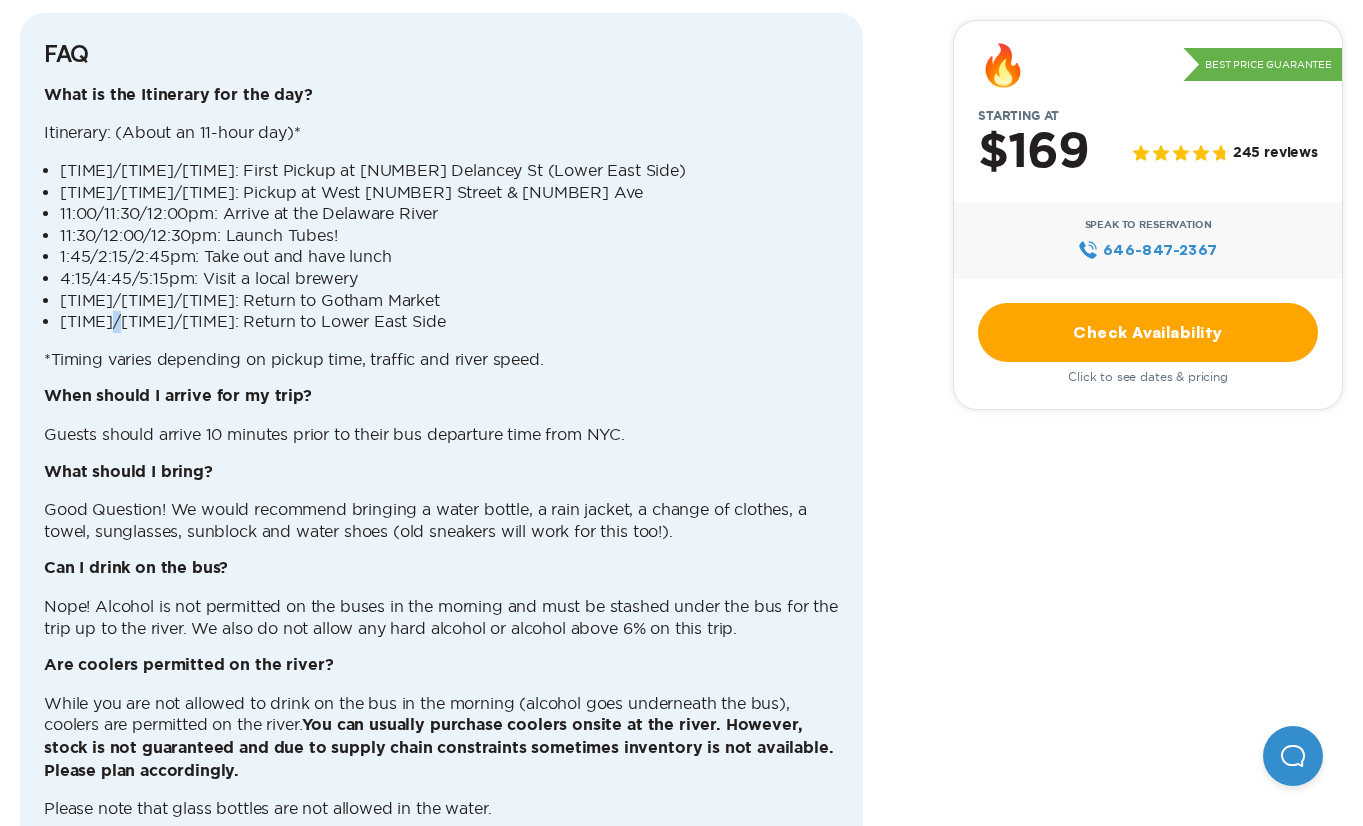 drag, startPoint x: 126, startPoint y: 277, endPoint x: 109, endPoint y: 271, distance: 18.027756 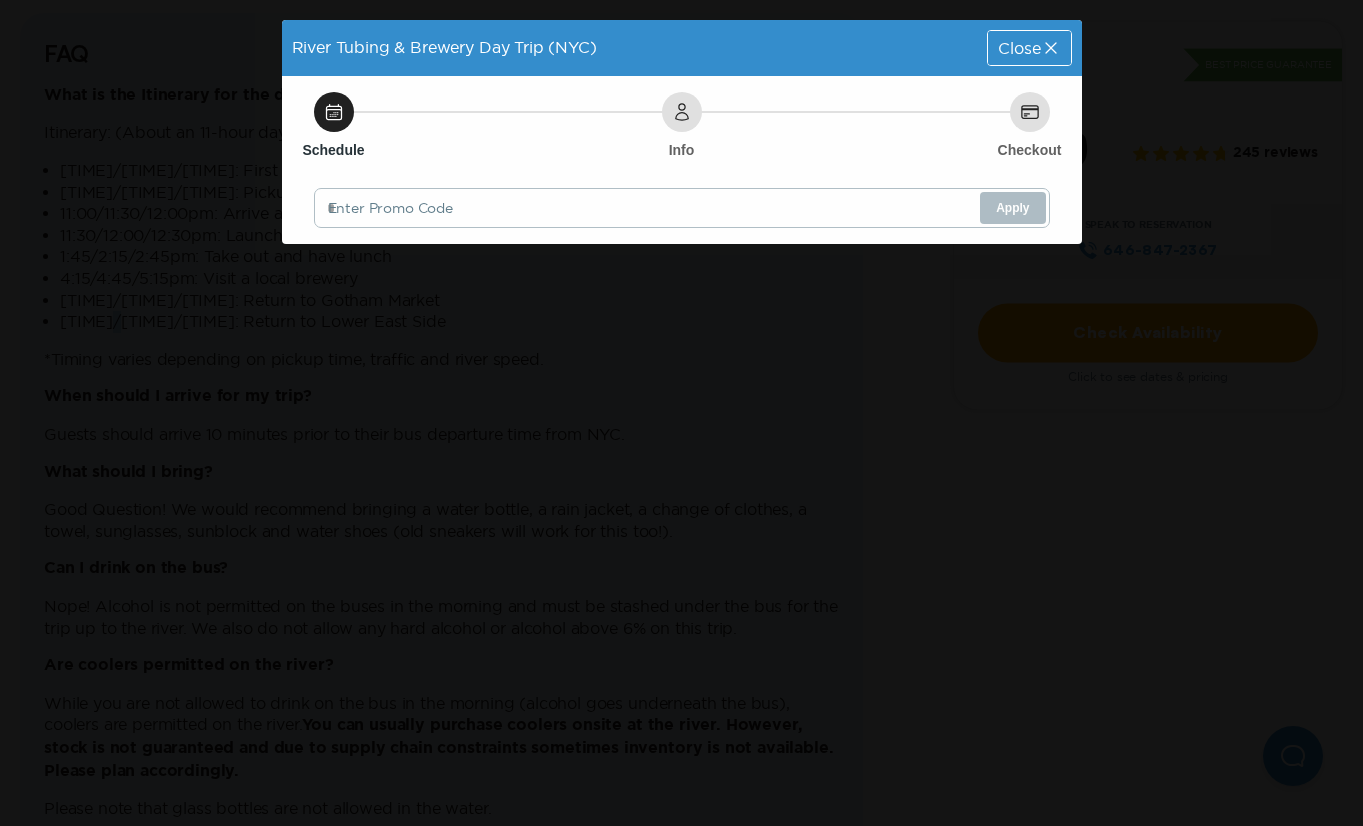 scroll, scrollTop: 0, scrollLeft: 0, axis: both 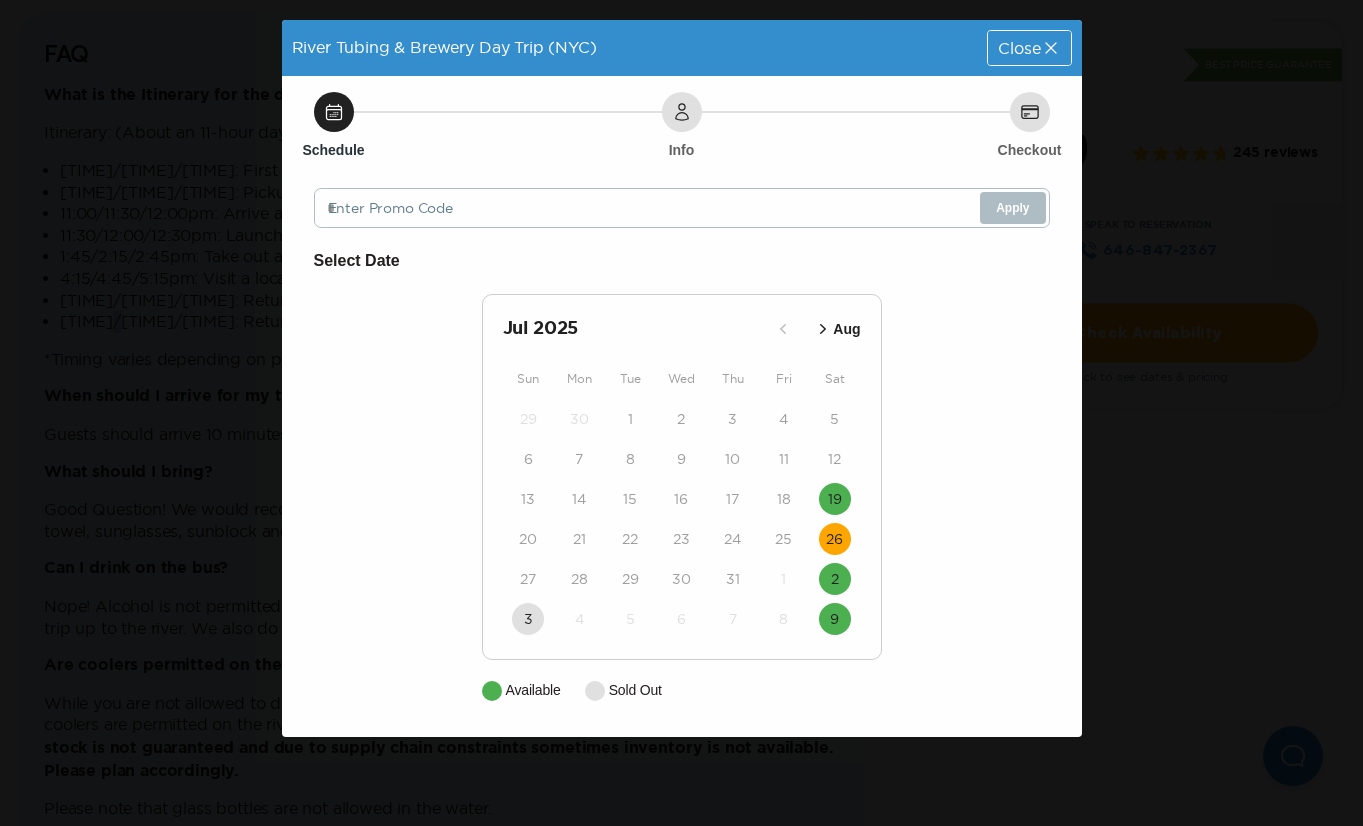 click on "26" at bounding box center (834, 539) 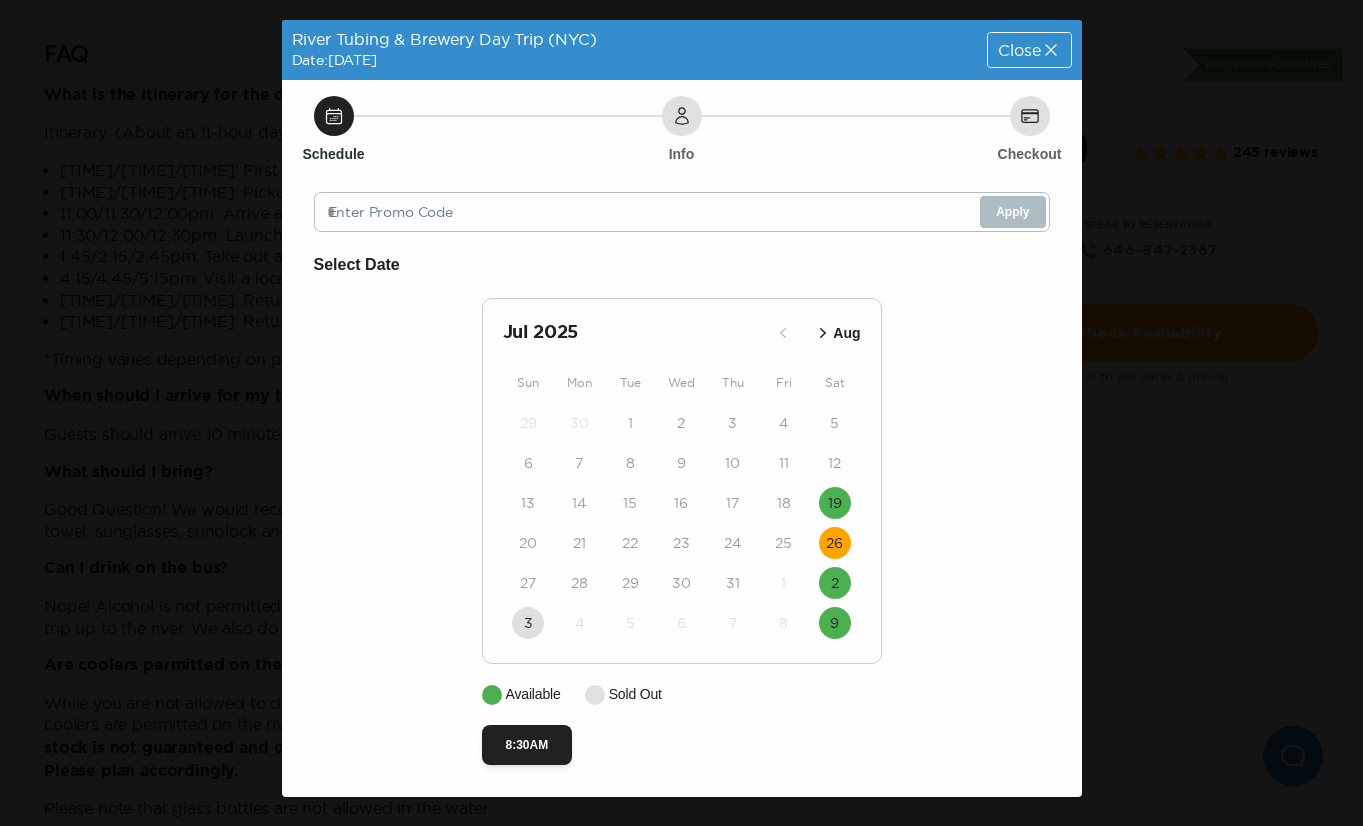 click on "River Tubing & Brewery Day Trip (NYC) Date: Jul [DAY], [YEAR] Close Schedule Info Checkout Enter Promo Code Apply Select Date Jul [YEAR] Aug Sun Mon Tue Wed Thu Fri Sat [DAY] [DAY] [DAY] [DAY] [DAY] [DAY] [DAY] [DAY] [DAY] [DAY] [DAY] [DAY] [DAY] [DAY] [DAY] [DAY] [DAY] [DAY] [DAY] [DAY] [DAY] [DAY] [DAY] [DAY] [DAY] [DAY] [DAY] [DAY] [DAY] [DAY] [DAY] [DAY] [DAY] [DAY] [DAY] [DAY] [DAY] [DAY] [DAY] [DAY] Available Sold Out [TIME]" at bounding box center [681, 413] 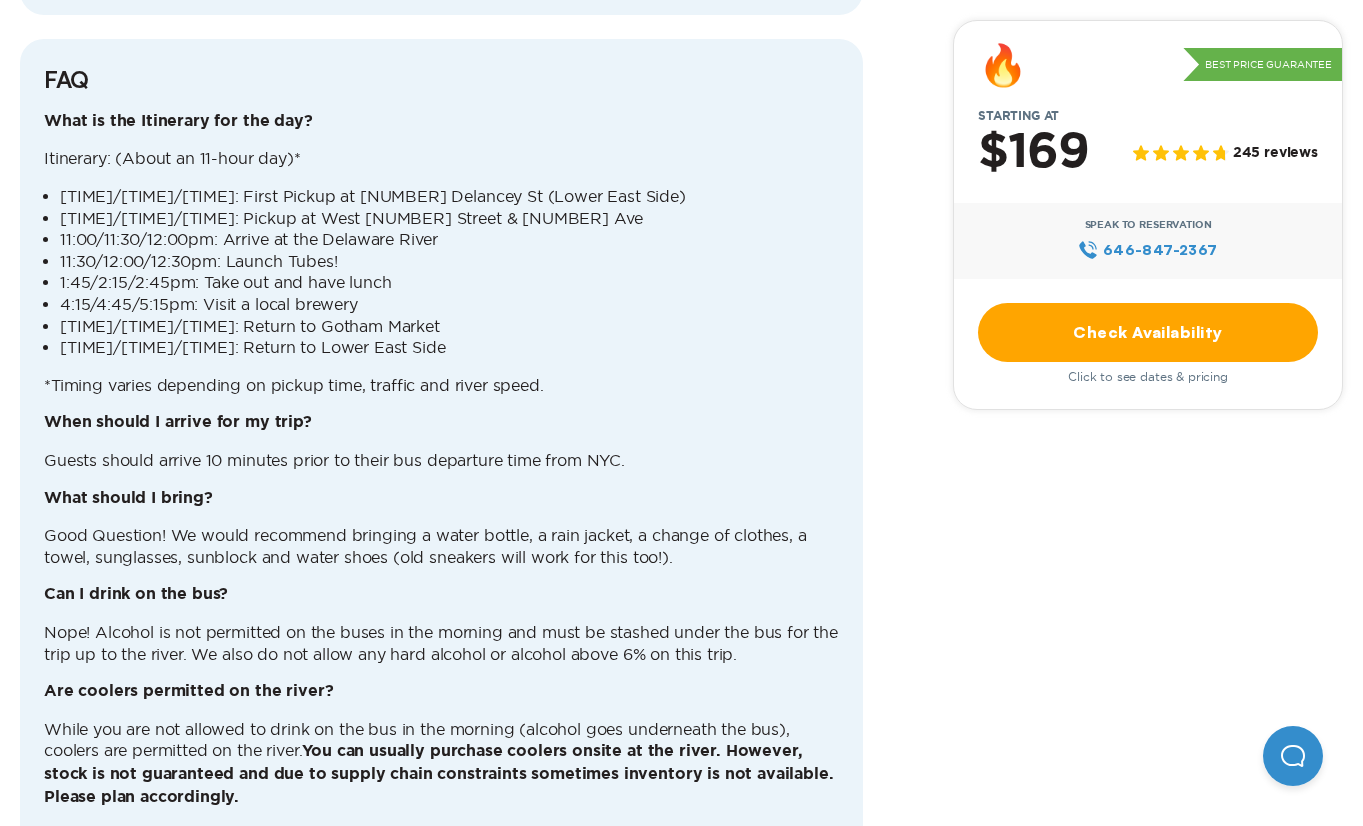 scroll, scrollTop: 5257, scrollLeft: 0, axis: vertical 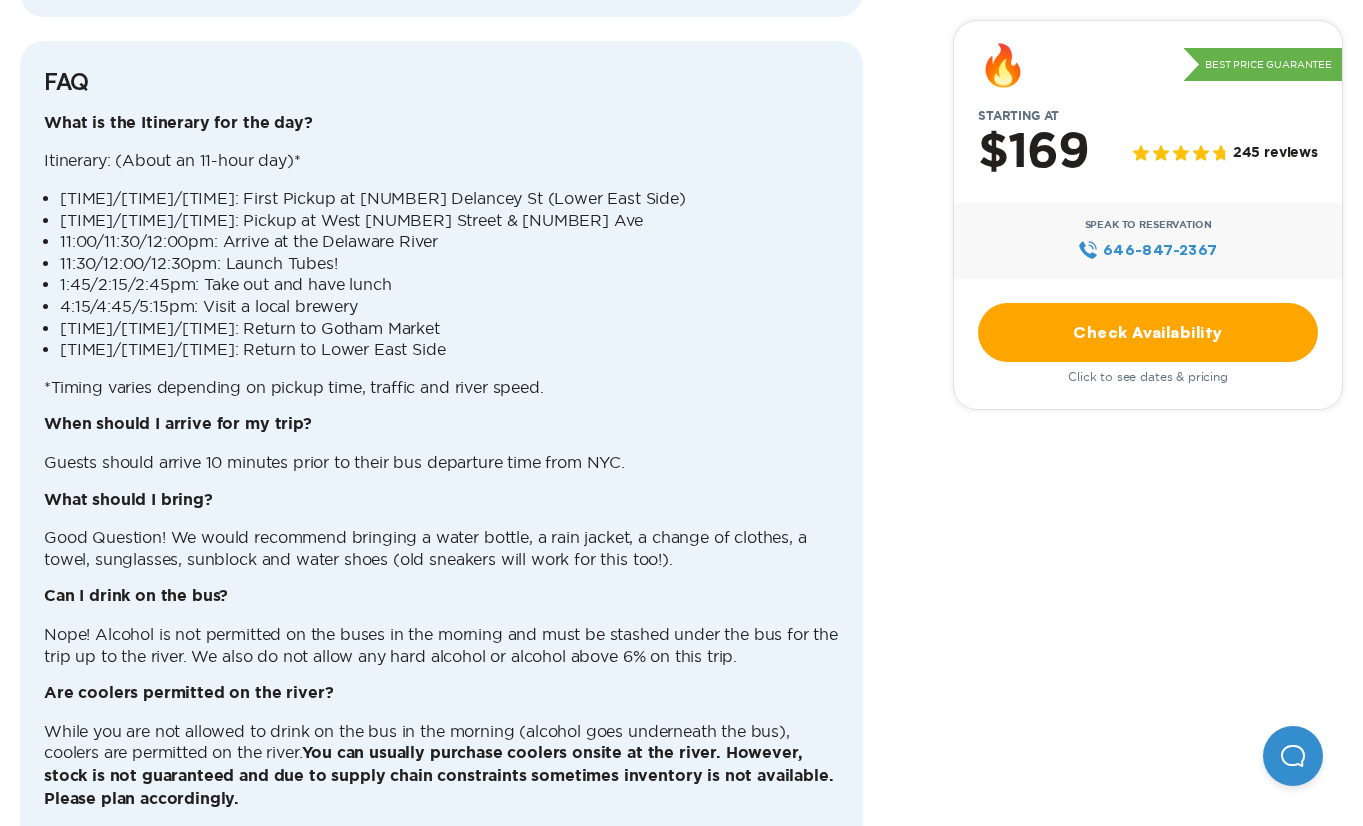 click on "[TIME]/[TIME]/[TIME]: First Pickup at [NUMBER] Delancey St (Lower East Side)" at bounding box center (449, 199) 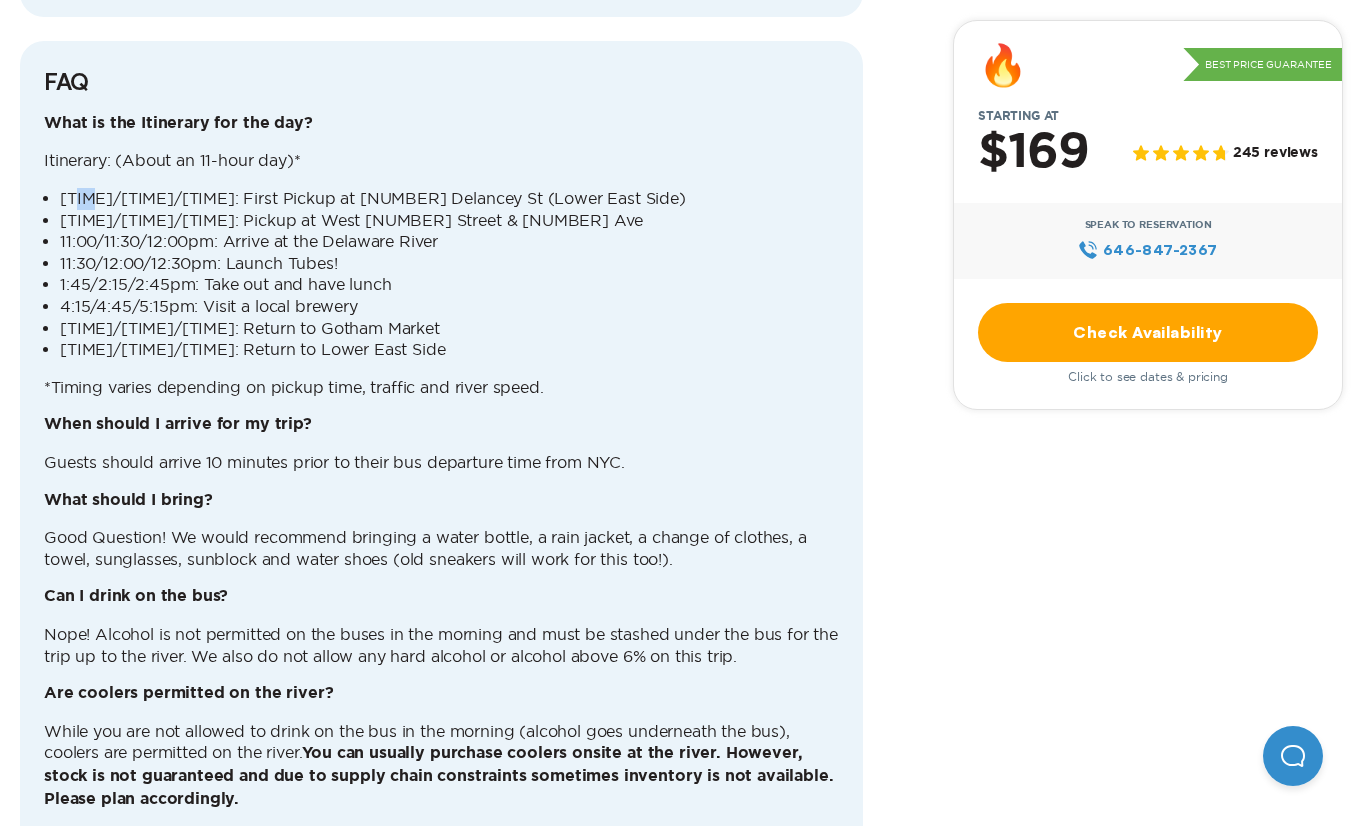 click on "[TIME]/[TIME]/[TIME]: First Pickup at [NUMBER] Delancey St (Lower East Side)" at bounding box center [449, 199] 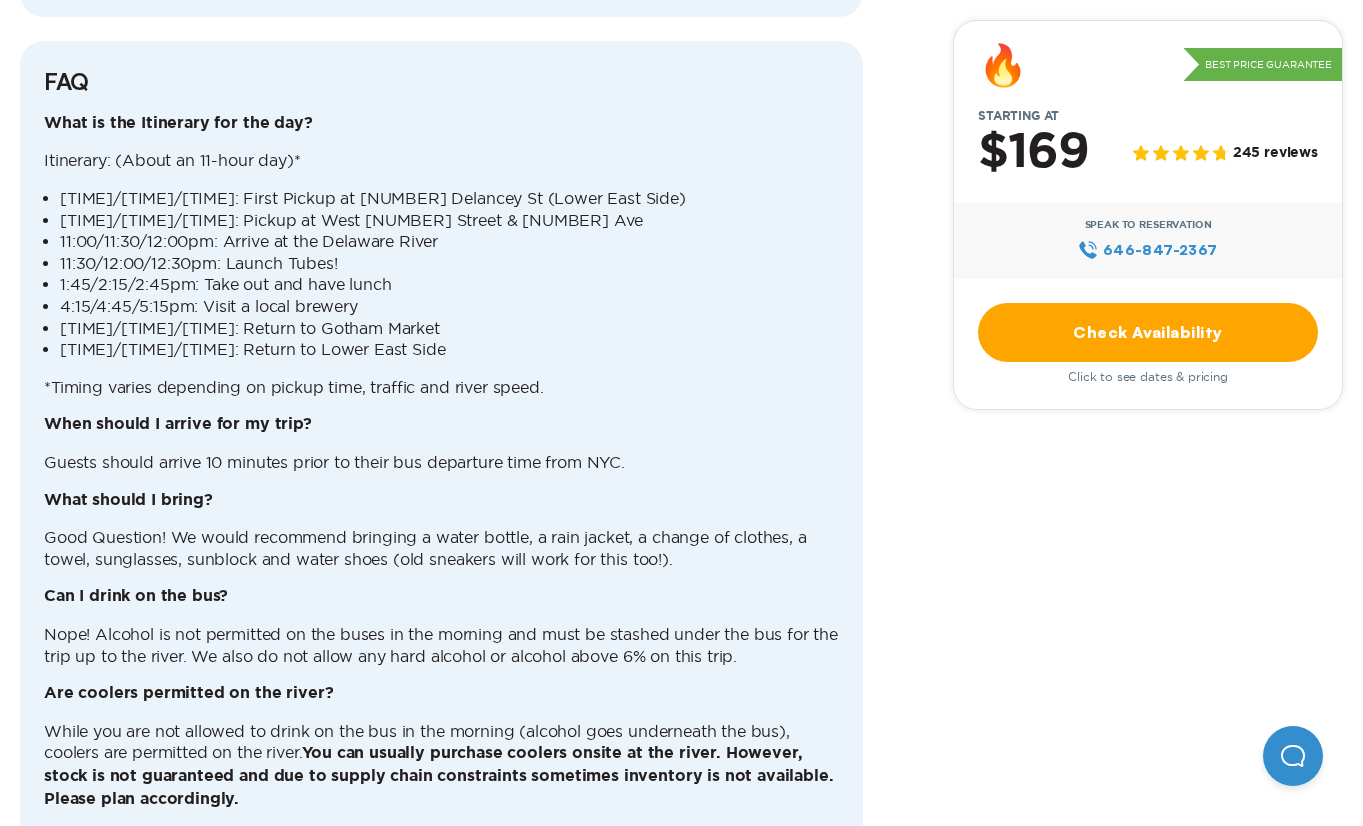 click on "1:45/2:15/2:45pm: Take out and have lunch" at bounding box center (449, 285) 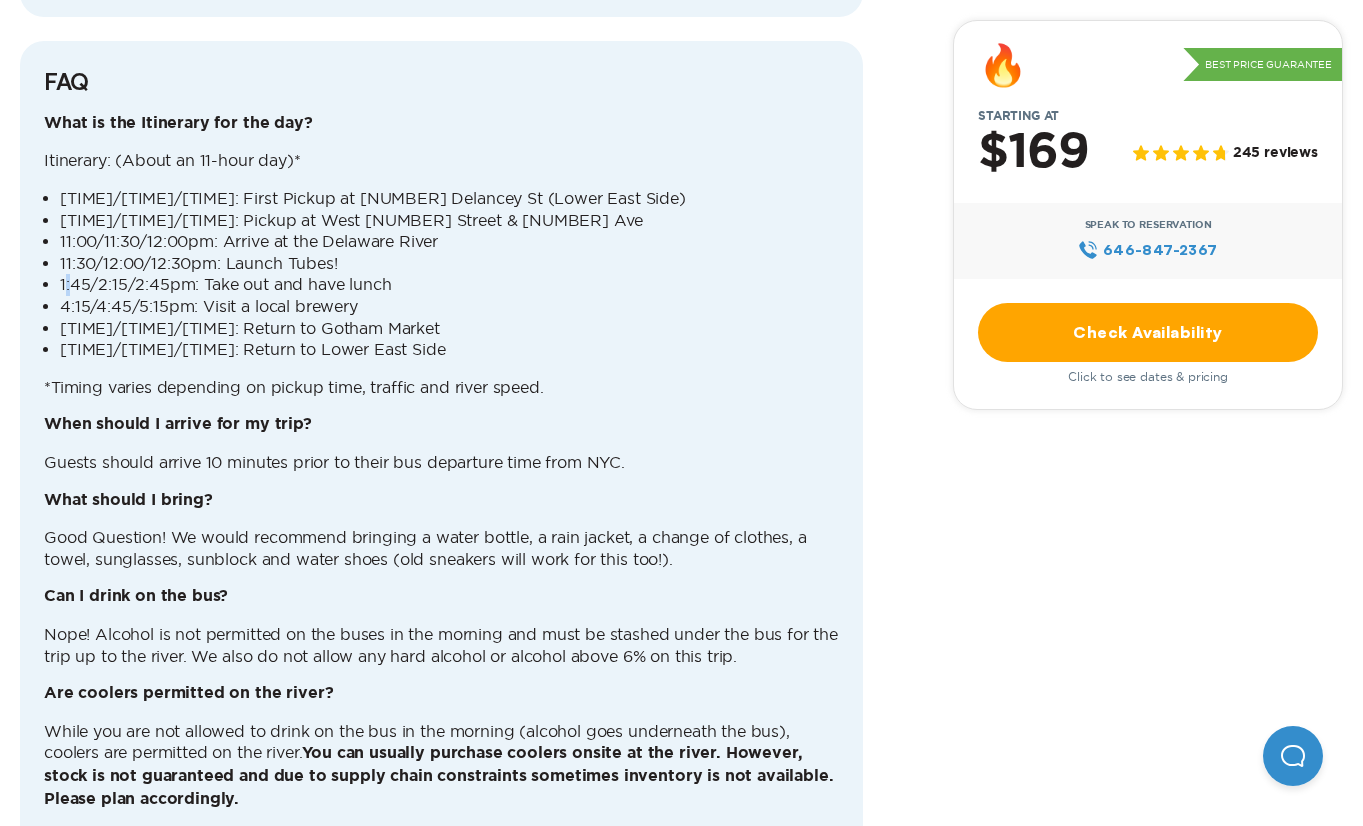 click on "1:45/2:15/2:45pm: Take out and have lunch" at bounding box center (449, 285) 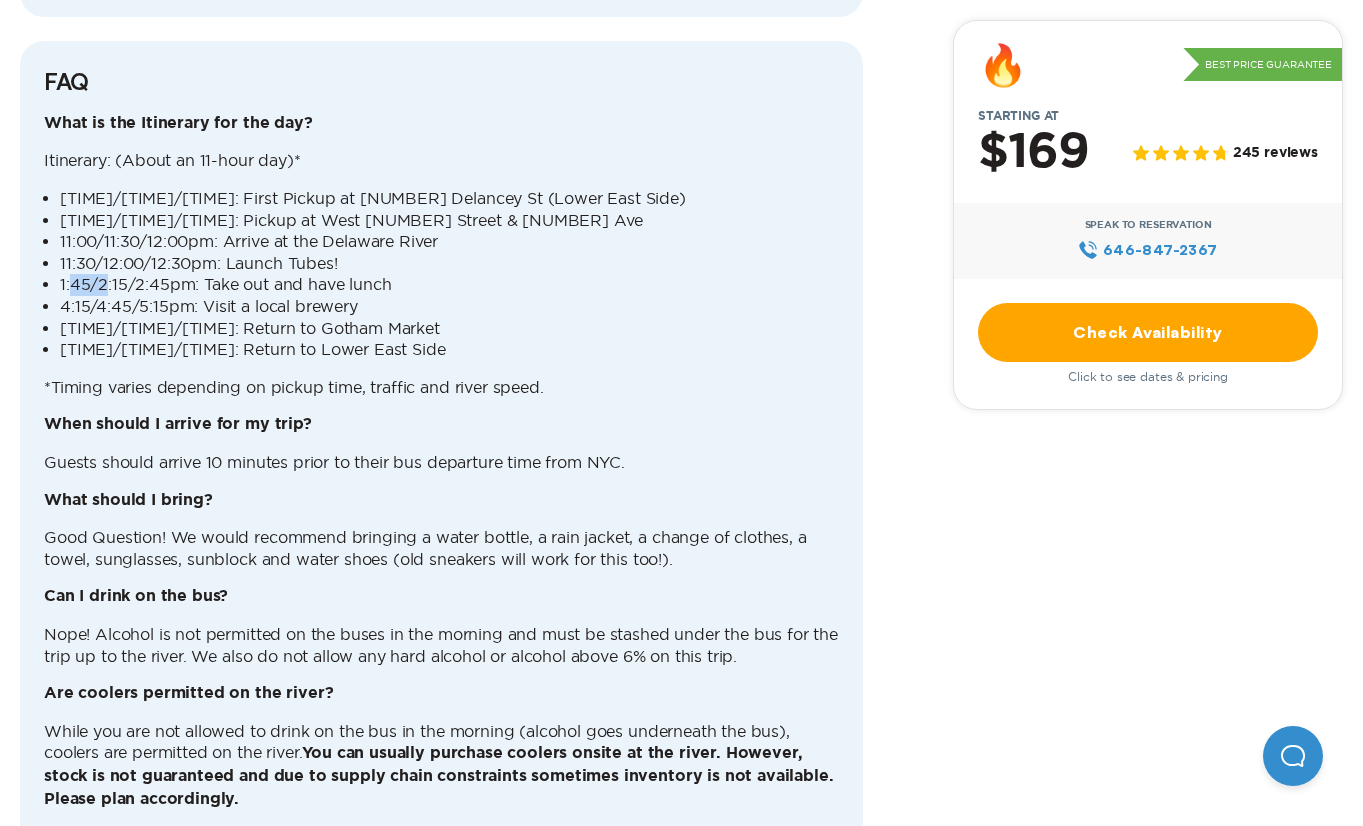 drag, startPoint x: 72, startPoint y: 229, endPoint x: 96, endPoint y: 229, distance: 24 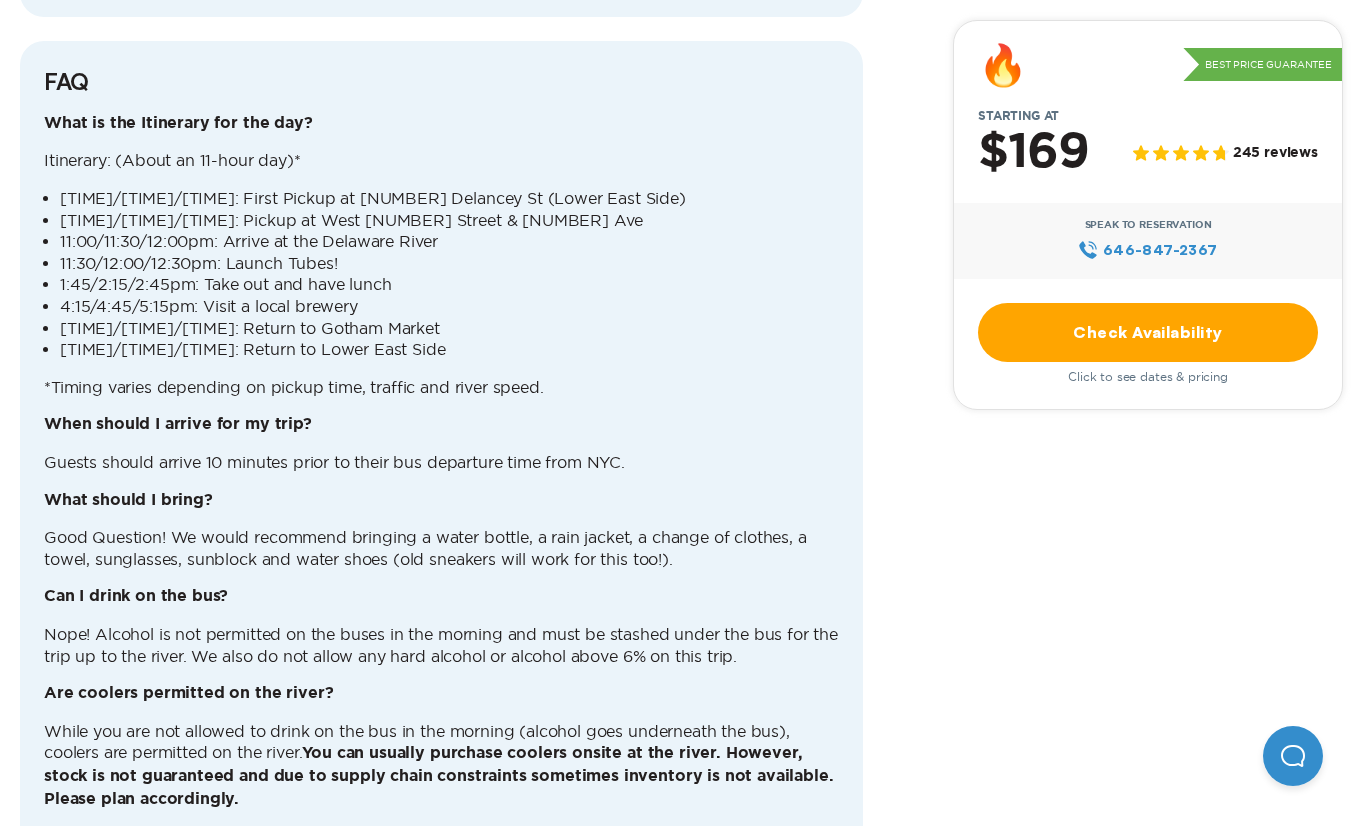 click on "1:45/2:15/2:45pm: Take out and have lunch" at bounding box center (449, 285) 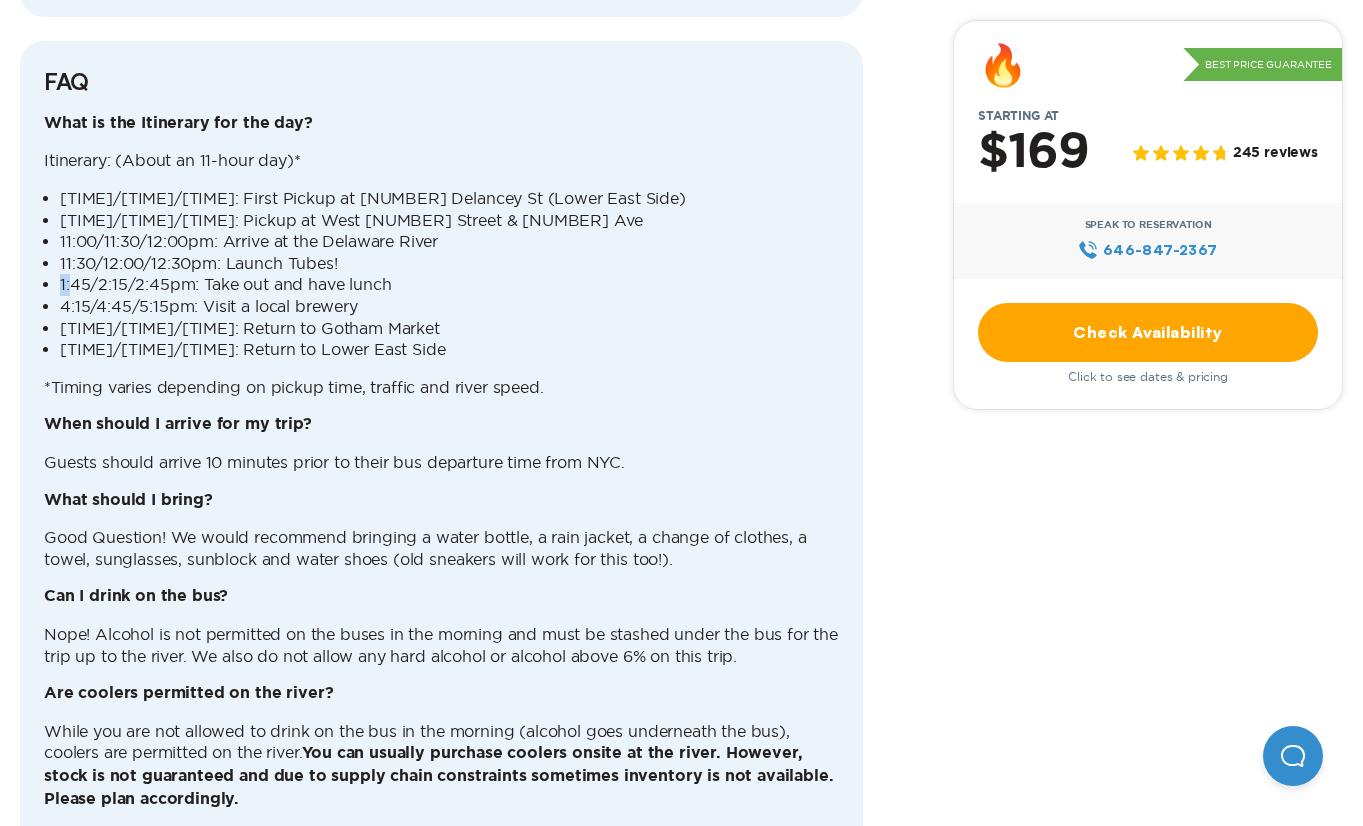 click on "1:45/2:15/2:45pm: Take out and have lunch" at bounding box center (449, 285) 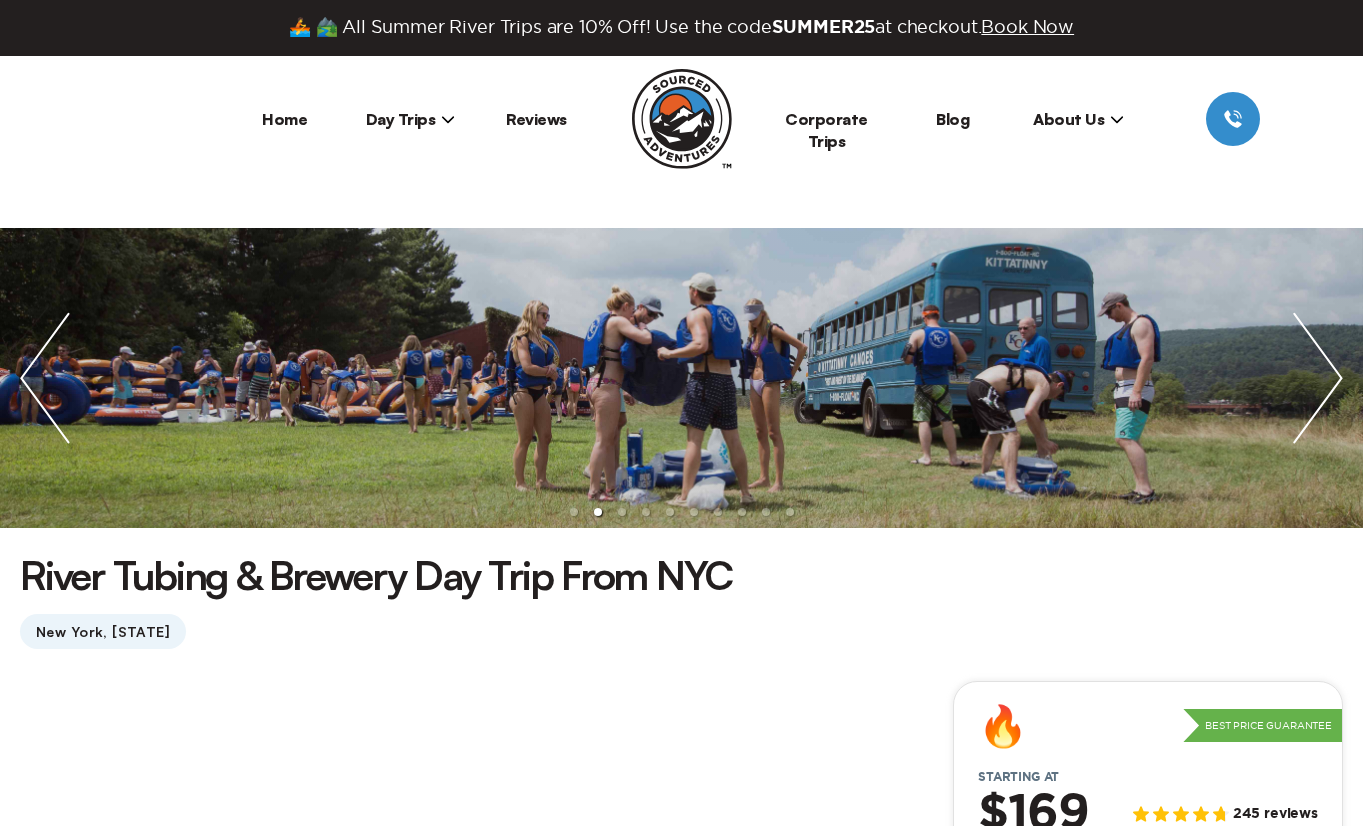 scroll, scrollTop: 0, scrollLeft: 0, axis: both 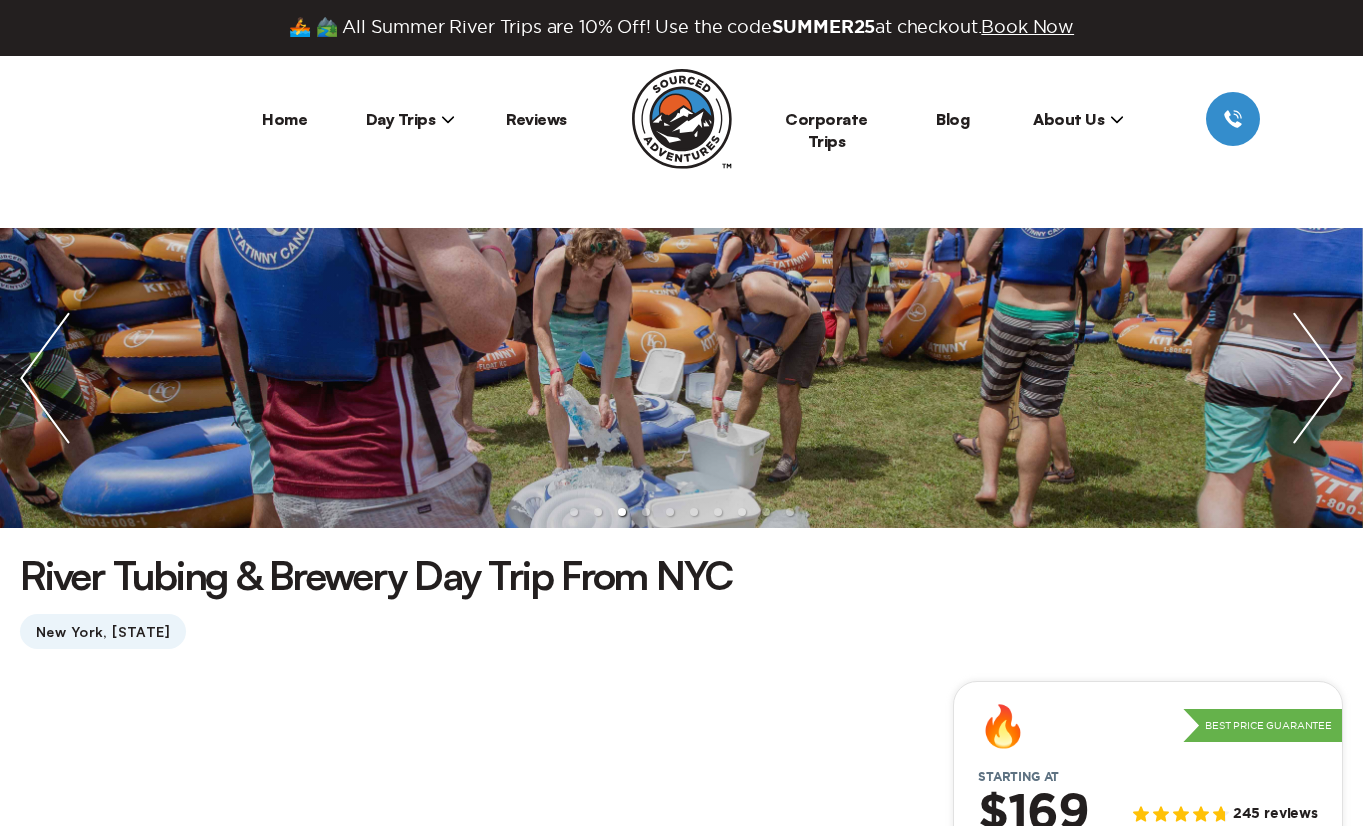 click at bounding box center (1318, 378) 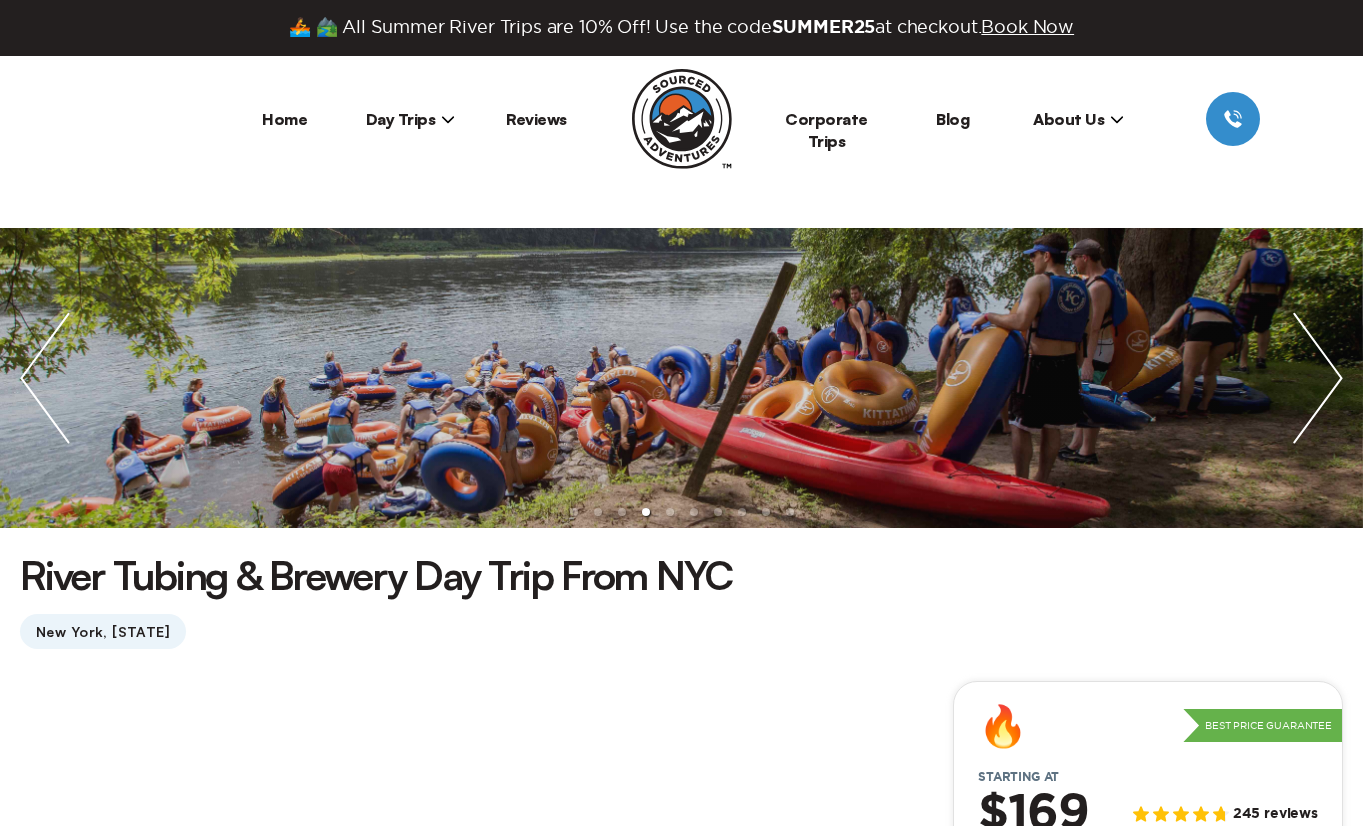 click at bounding box center (1318, 378) 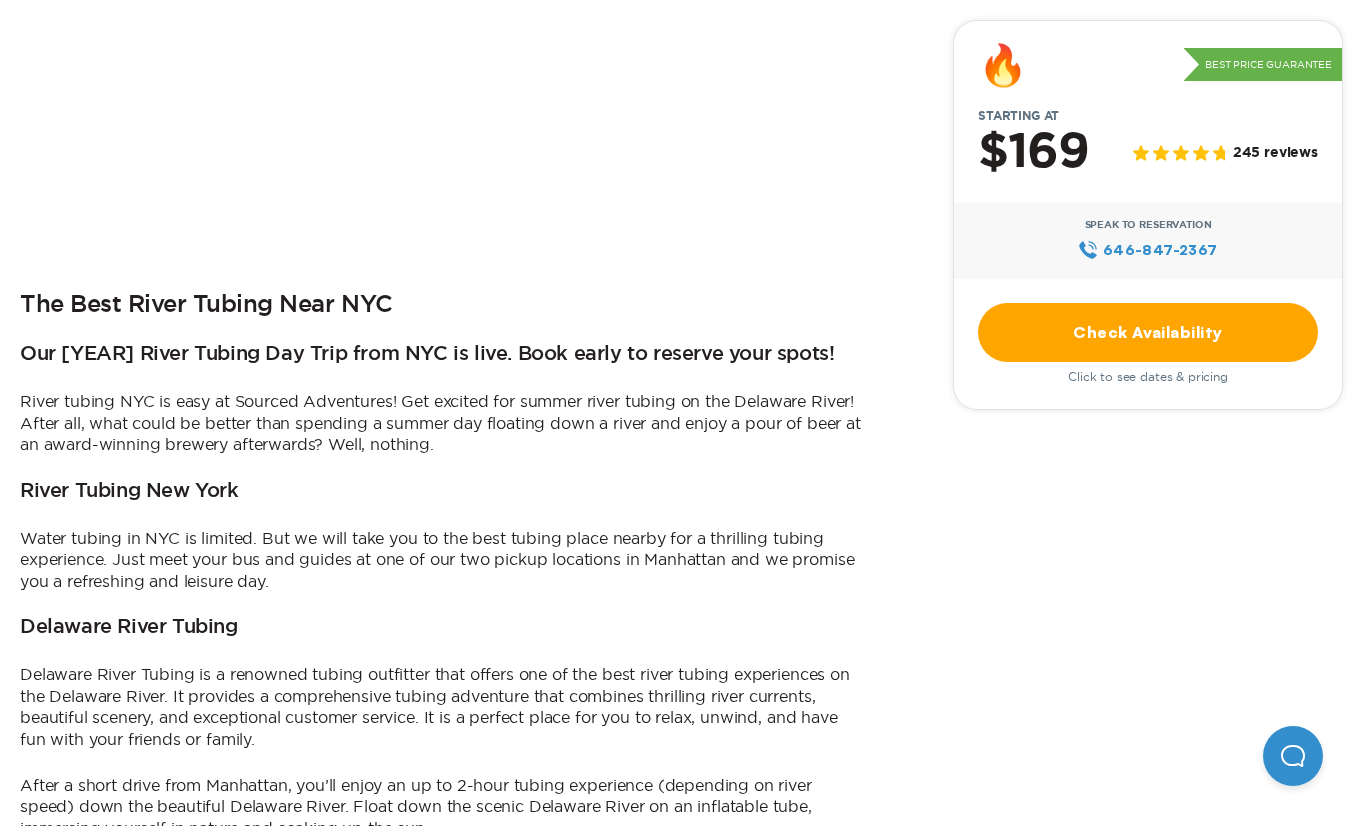 scroll, scrollTop: 818, scrollLeft: 0, axis: vertical 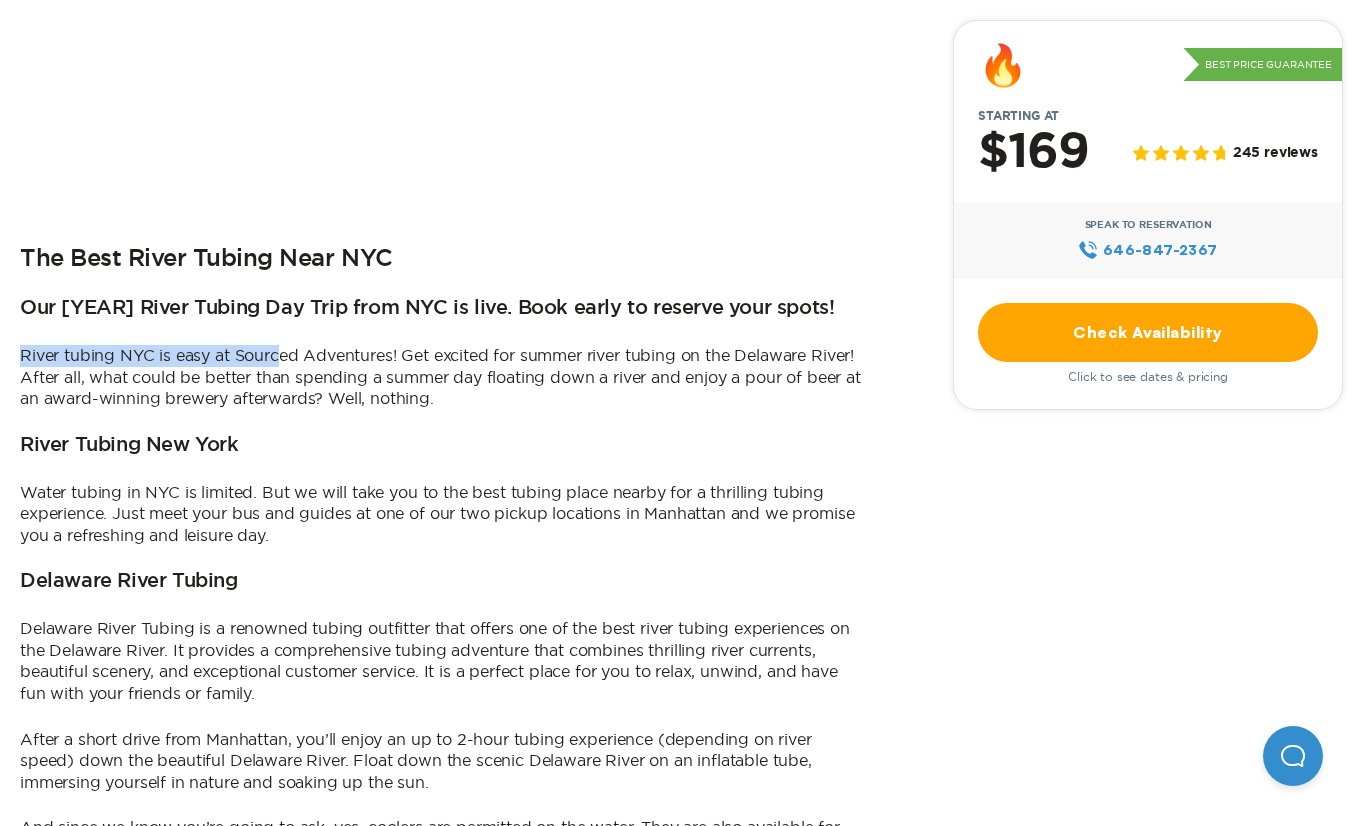 drag, startPoint x: 273, startPoint y: 342, endPoint x: 281, endPoint y: 353, distance: 13.601471 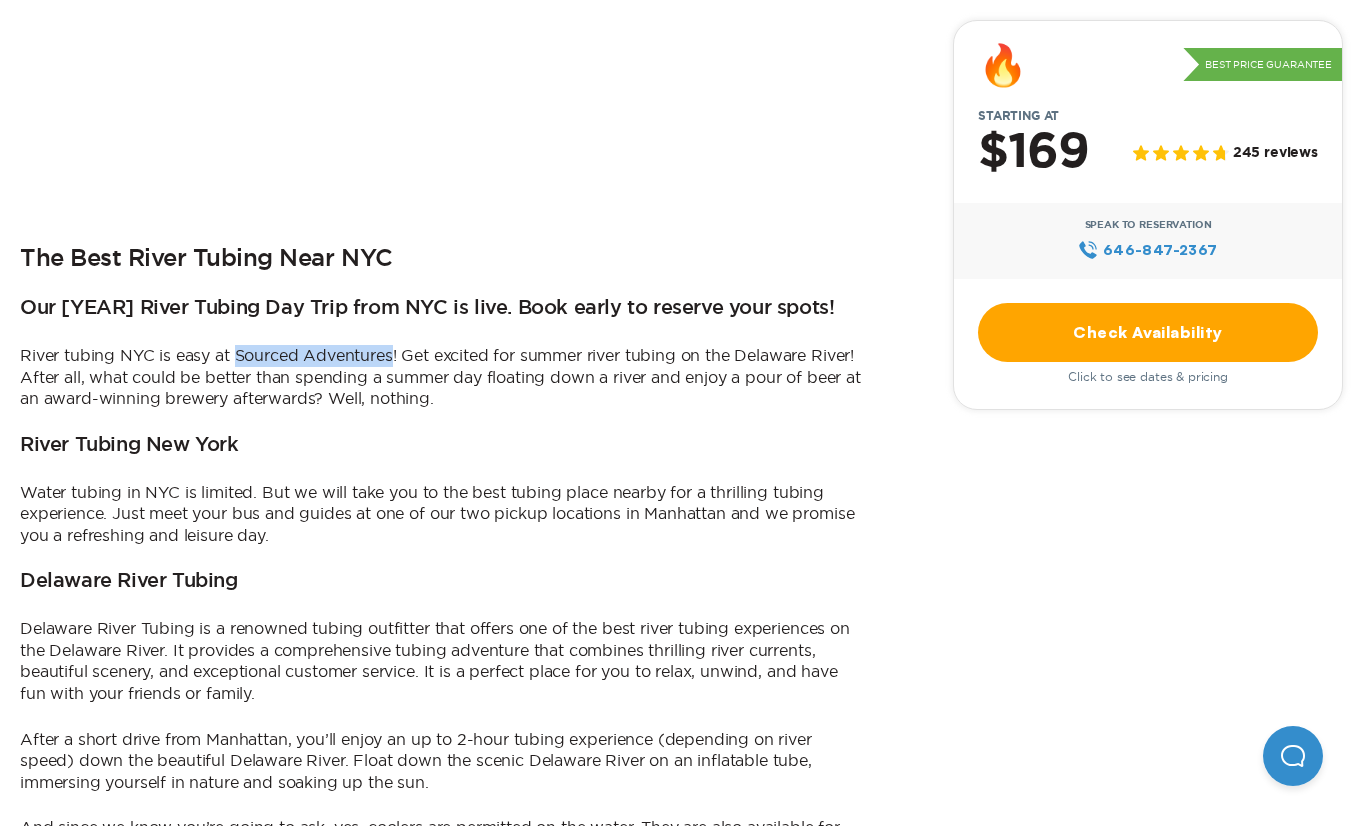 drag, startPoint x: 281, startPoint y: 353, endPoint x: 330, endPoint y: 353, distance: 49 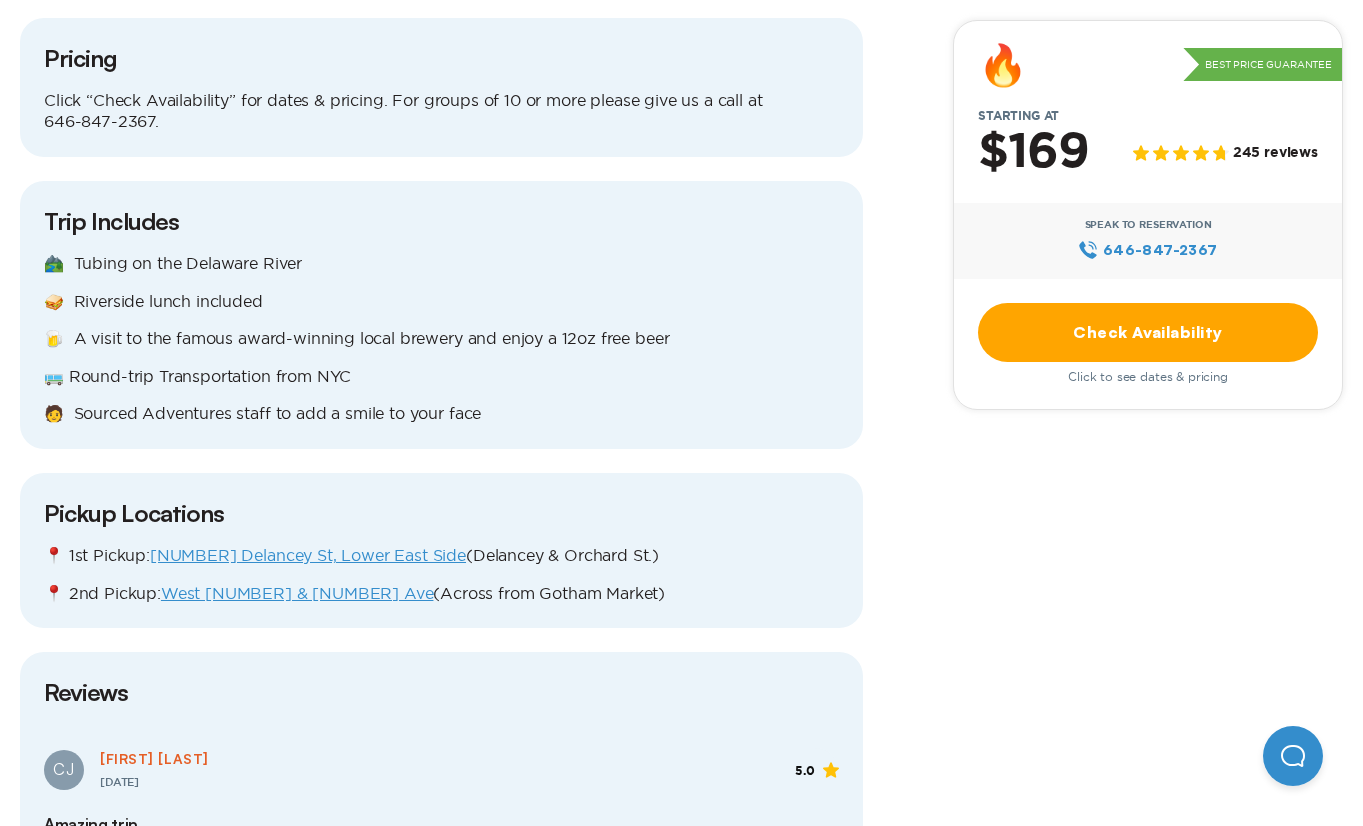 scroll, scrollTop: 2124, scrollLeft: 0, axis: vertical 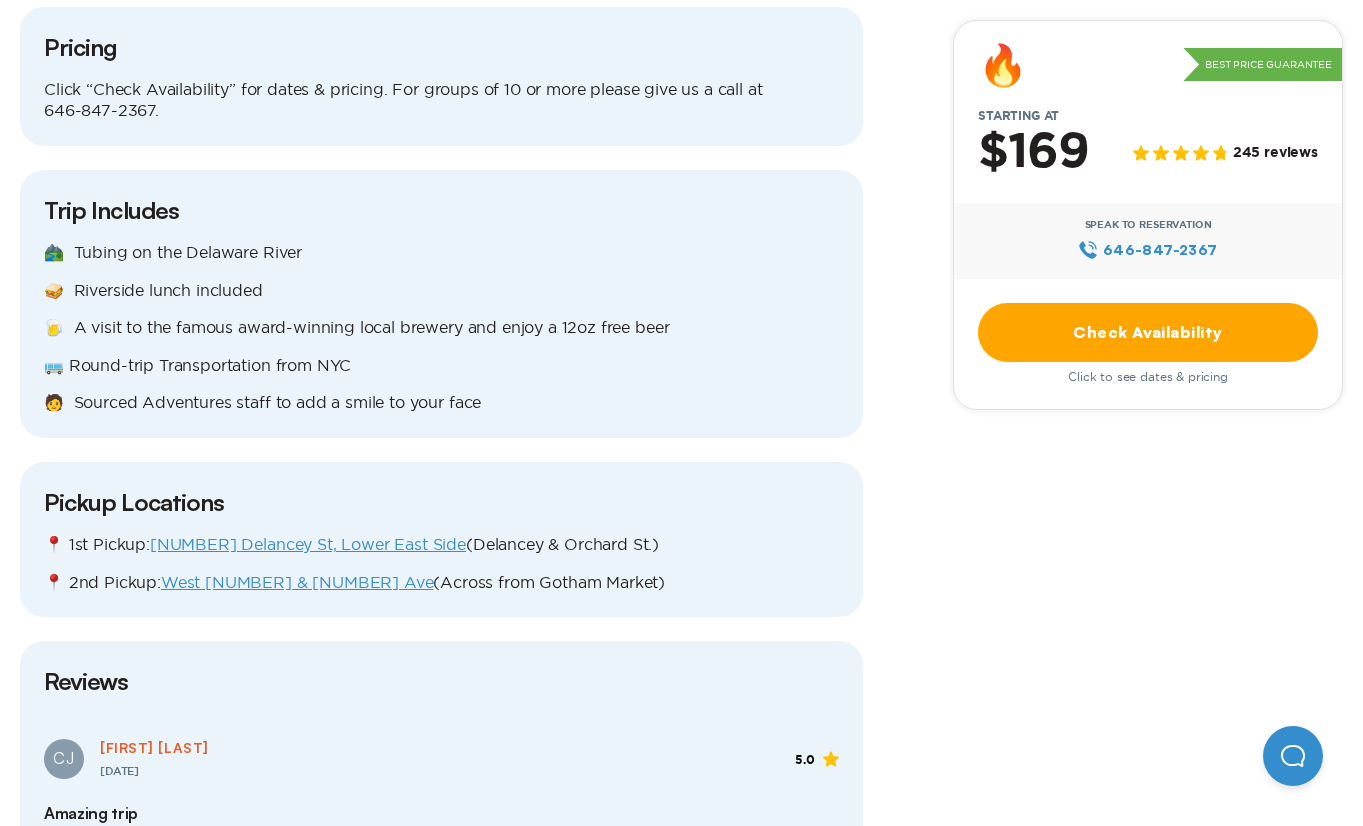 click on "🏞️  Tubing on the Delaware River" at bounding box center (441, 253) 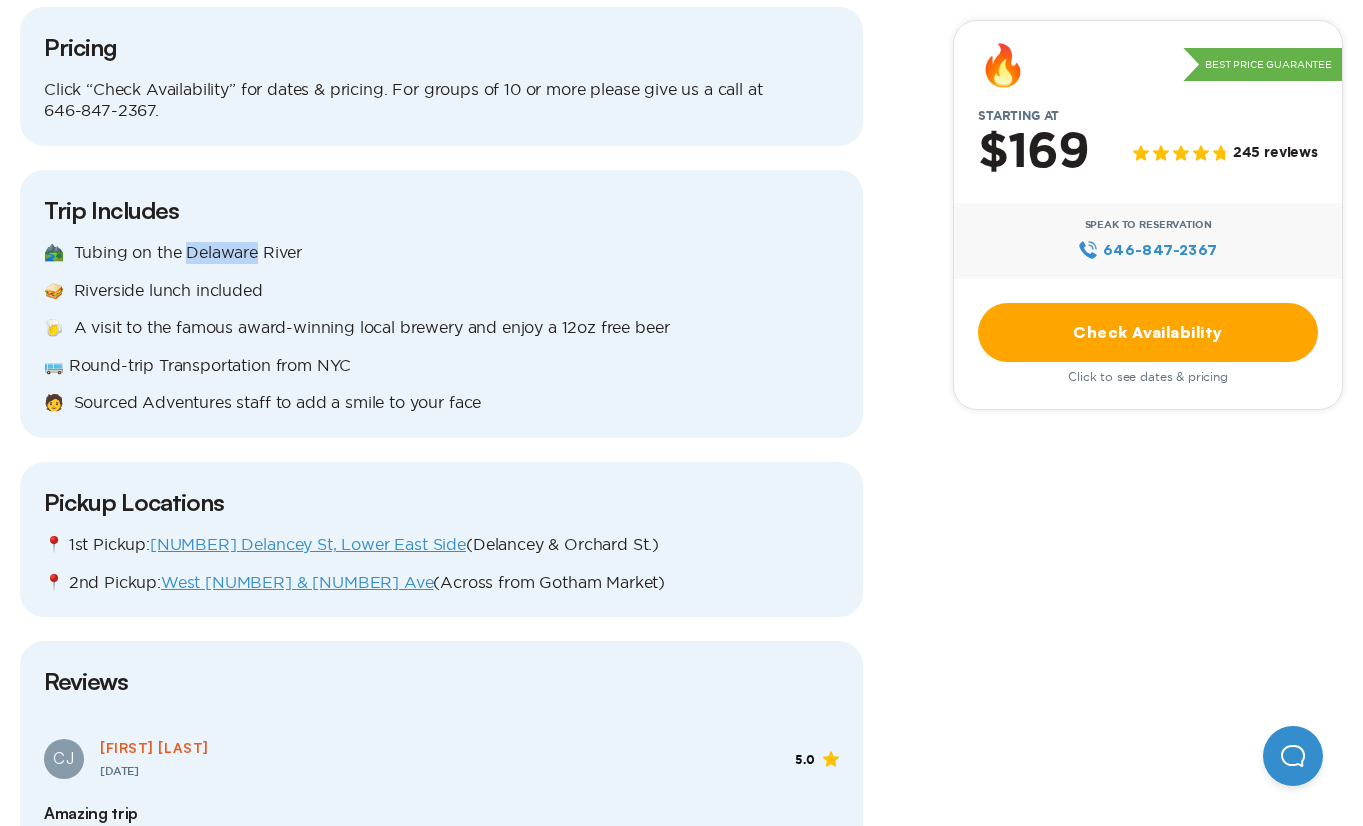 click on "🏞️  Tubing on the Delaware River" at bounding box center [441, 253] 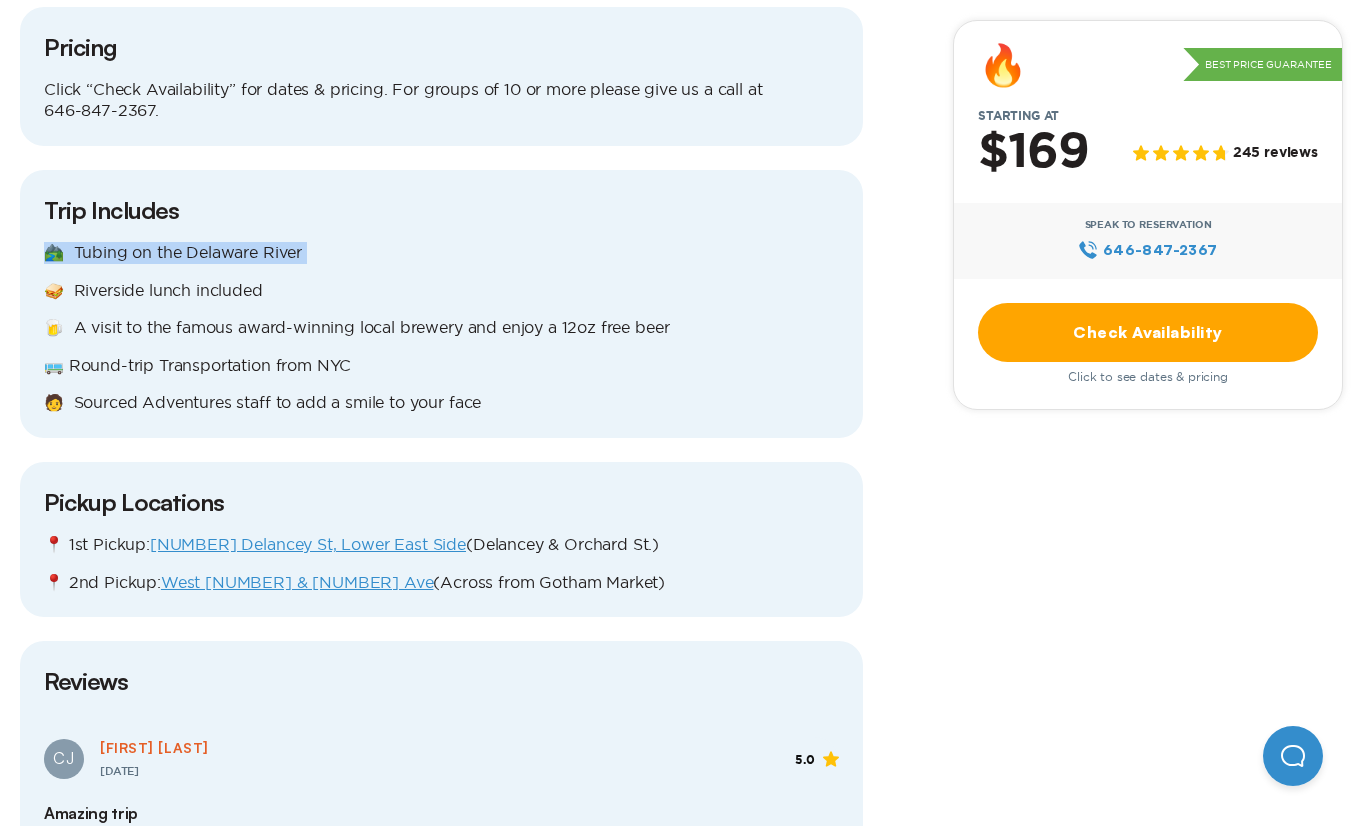 click on "🏞️  Tubing on the Delaware River" at bounding box center [441, 253] 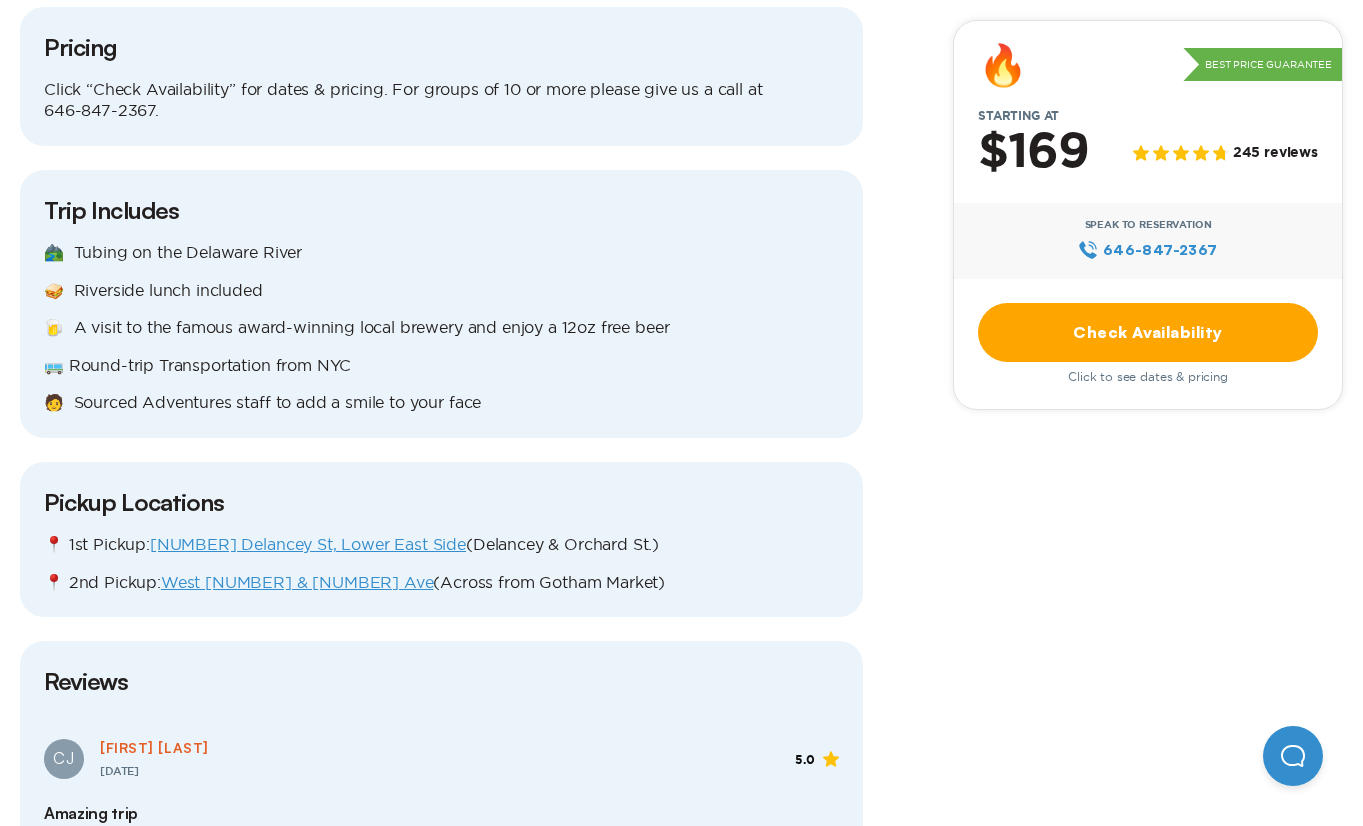 click on "🏞️  Tubing on the Delaware River" at bounding box center [441, 253] 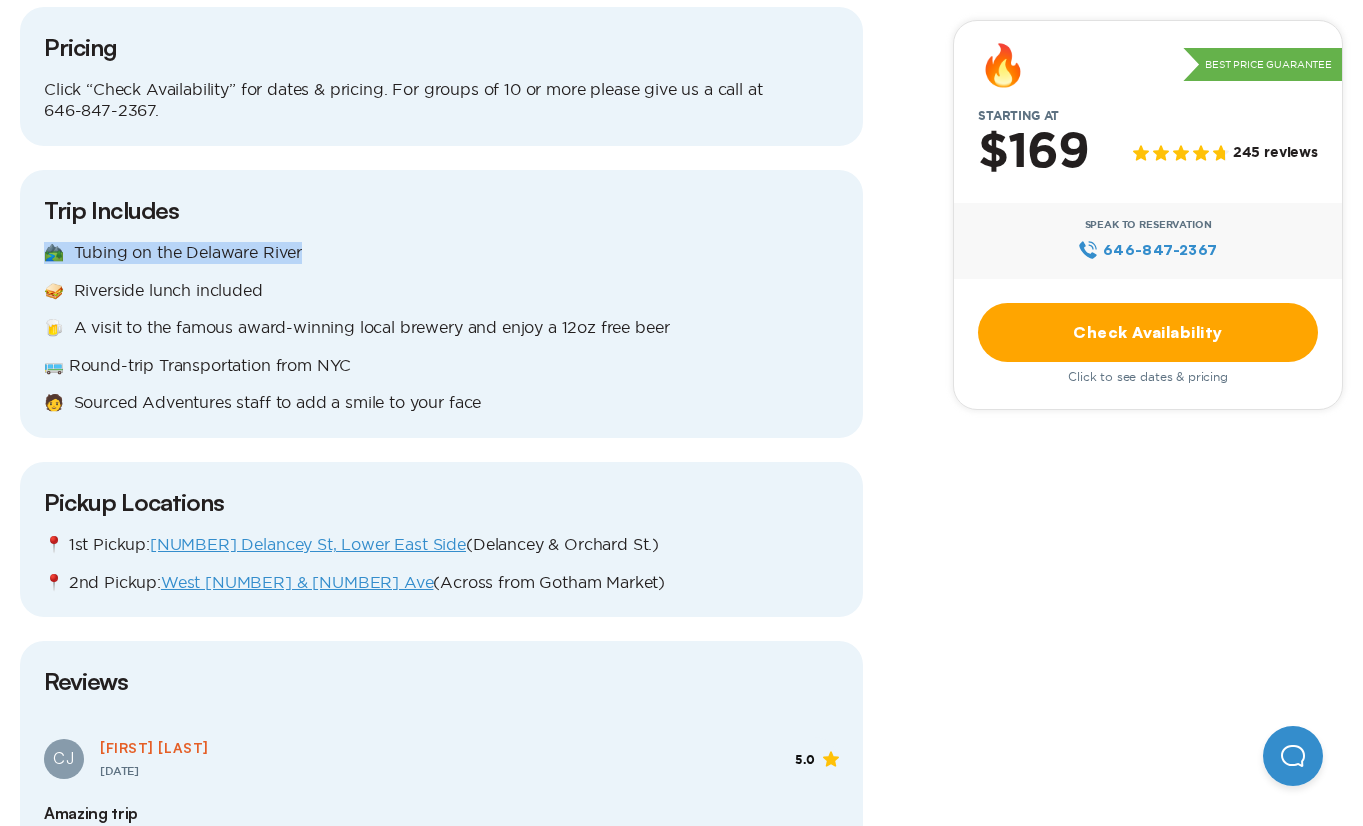 drag, startPoint x: 107, startPoint y: 225, endPoint x: 289, endPoint y: 242, distance: 182.79224 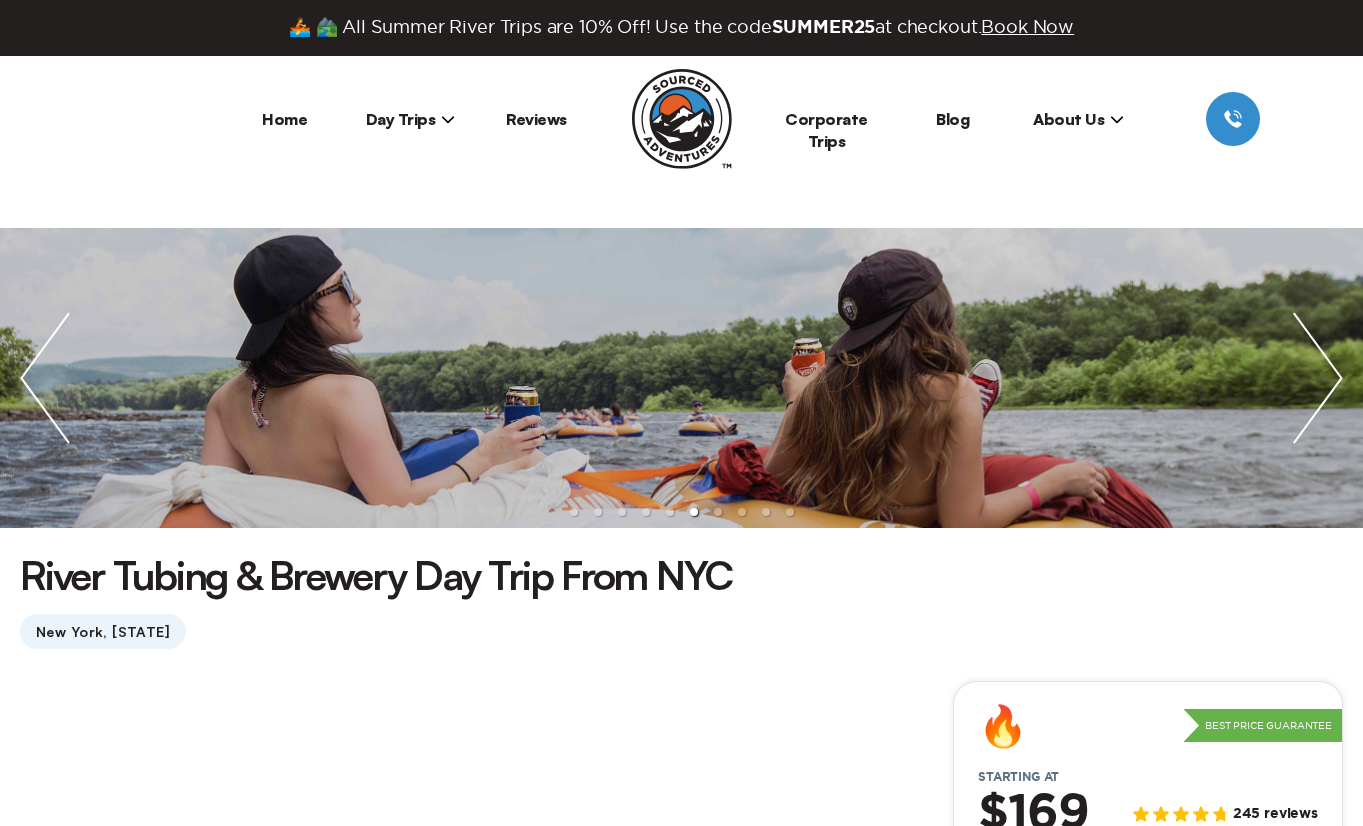 scroll, scrollTop: 0, scrollLeft: 0, axis: both 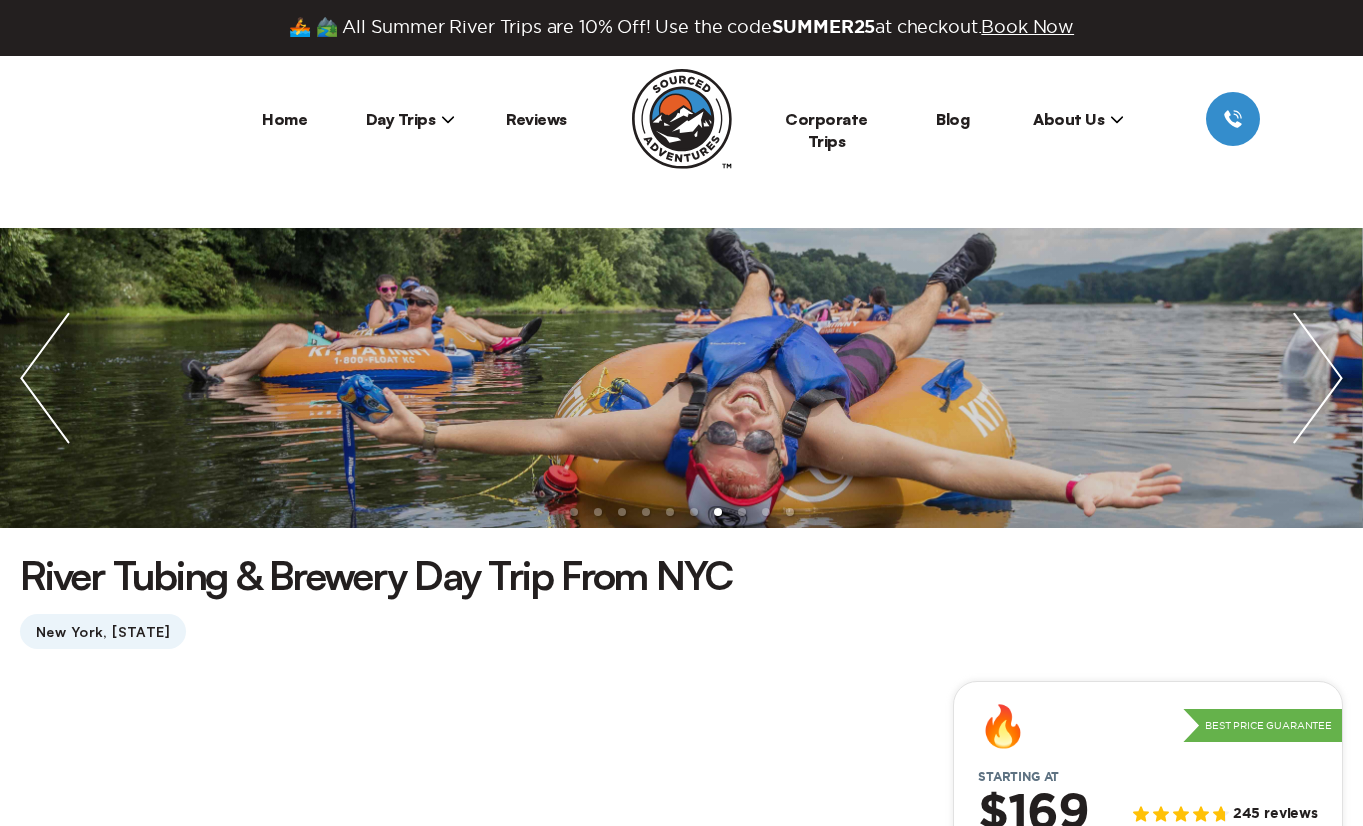 click at bounding box center [1318, 378] 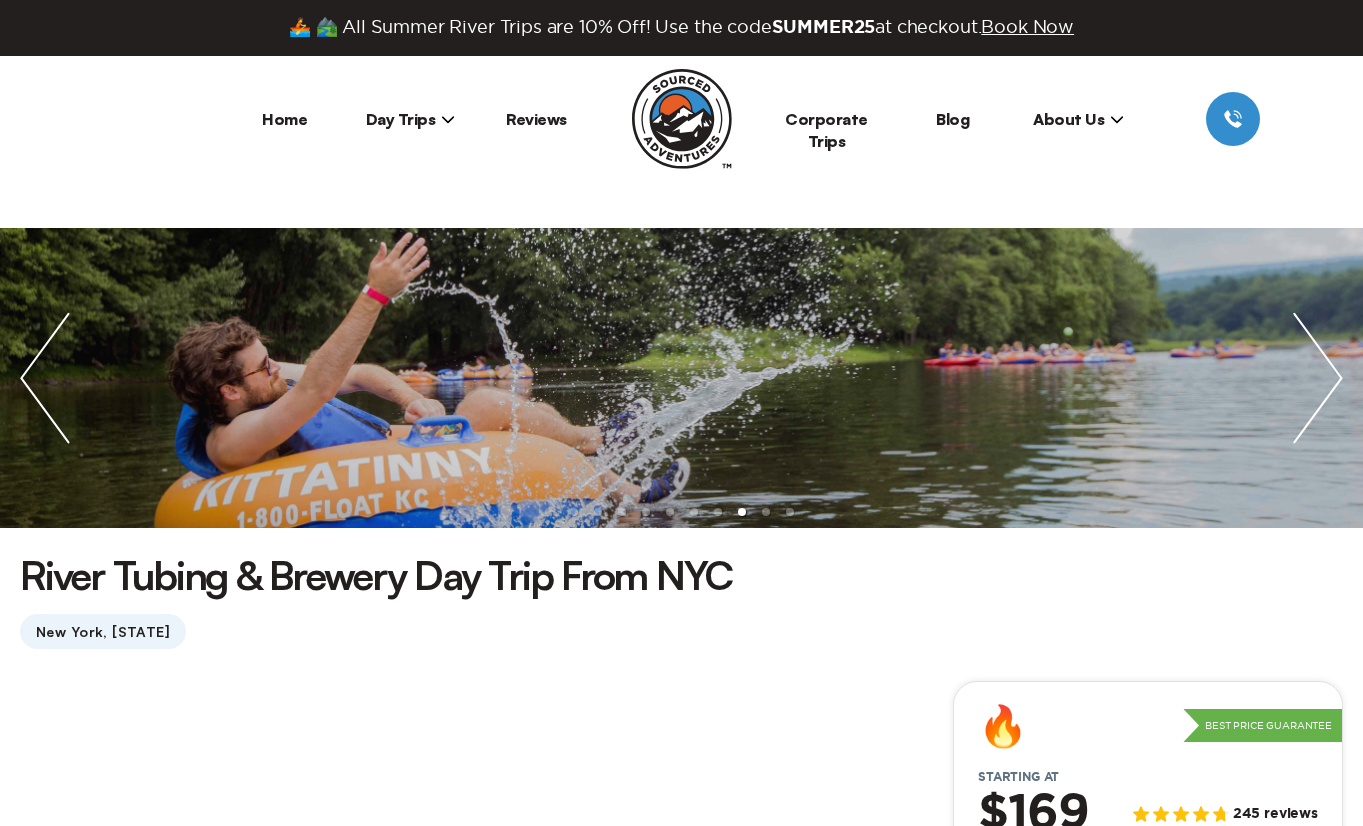 click at bounding box center (1318, 378) 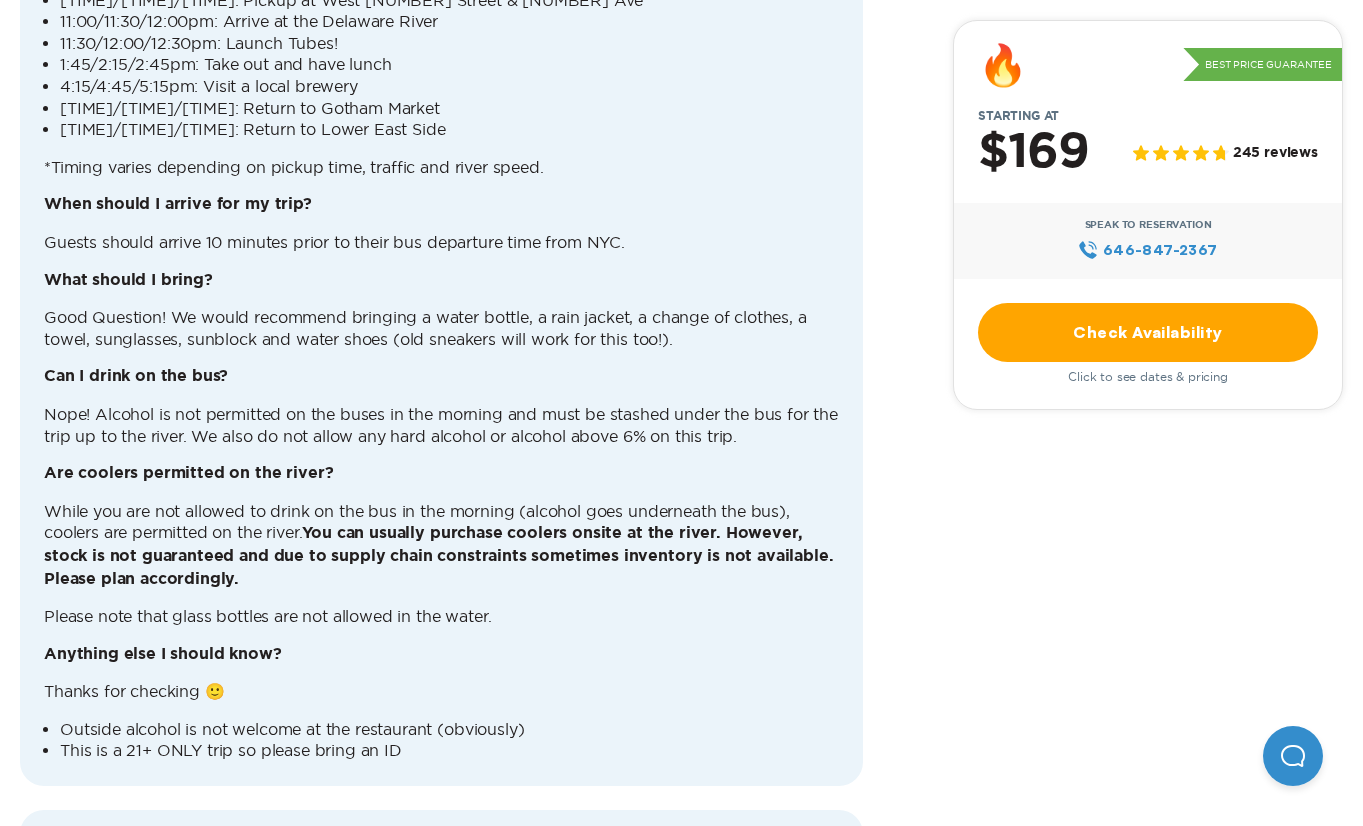 scroll, scrollTop: 5478, scrollLeft: 0, axis: vertical 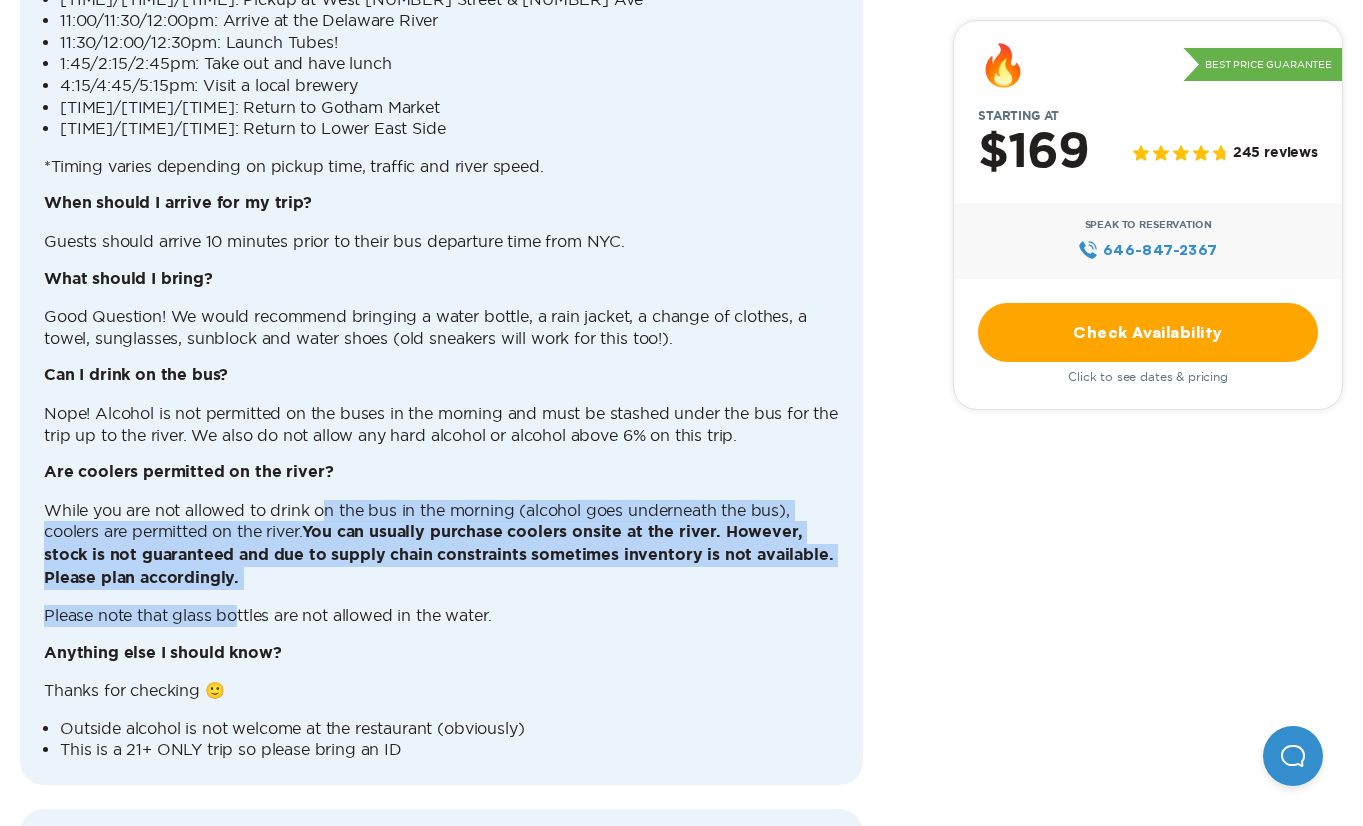 drag, startPoint x: 323, startPoint y: 450, endPoint x: 235, endPoint y: 543, distance: 128.03516 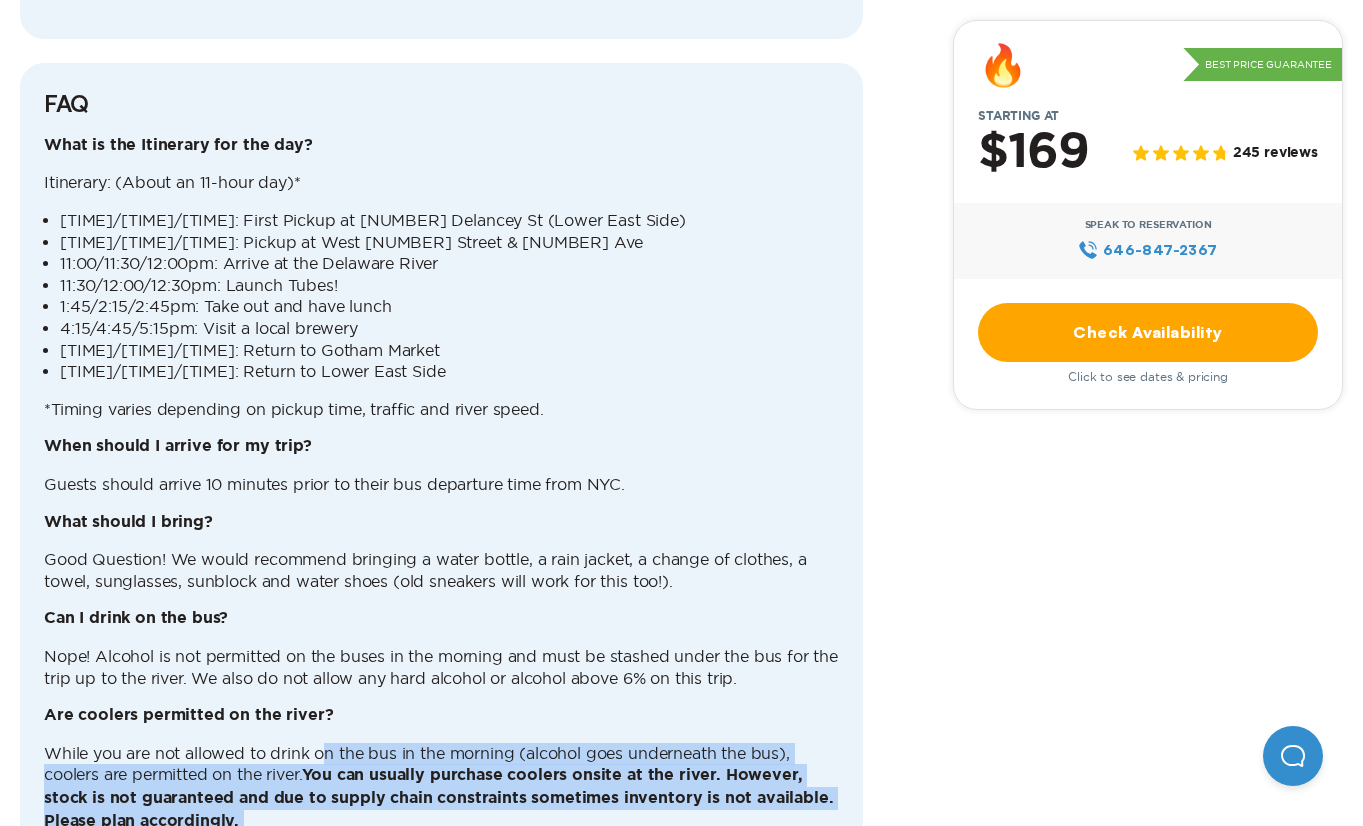 scroll, scrollTop: 5236, scrollLeft: 0, axis: vertical 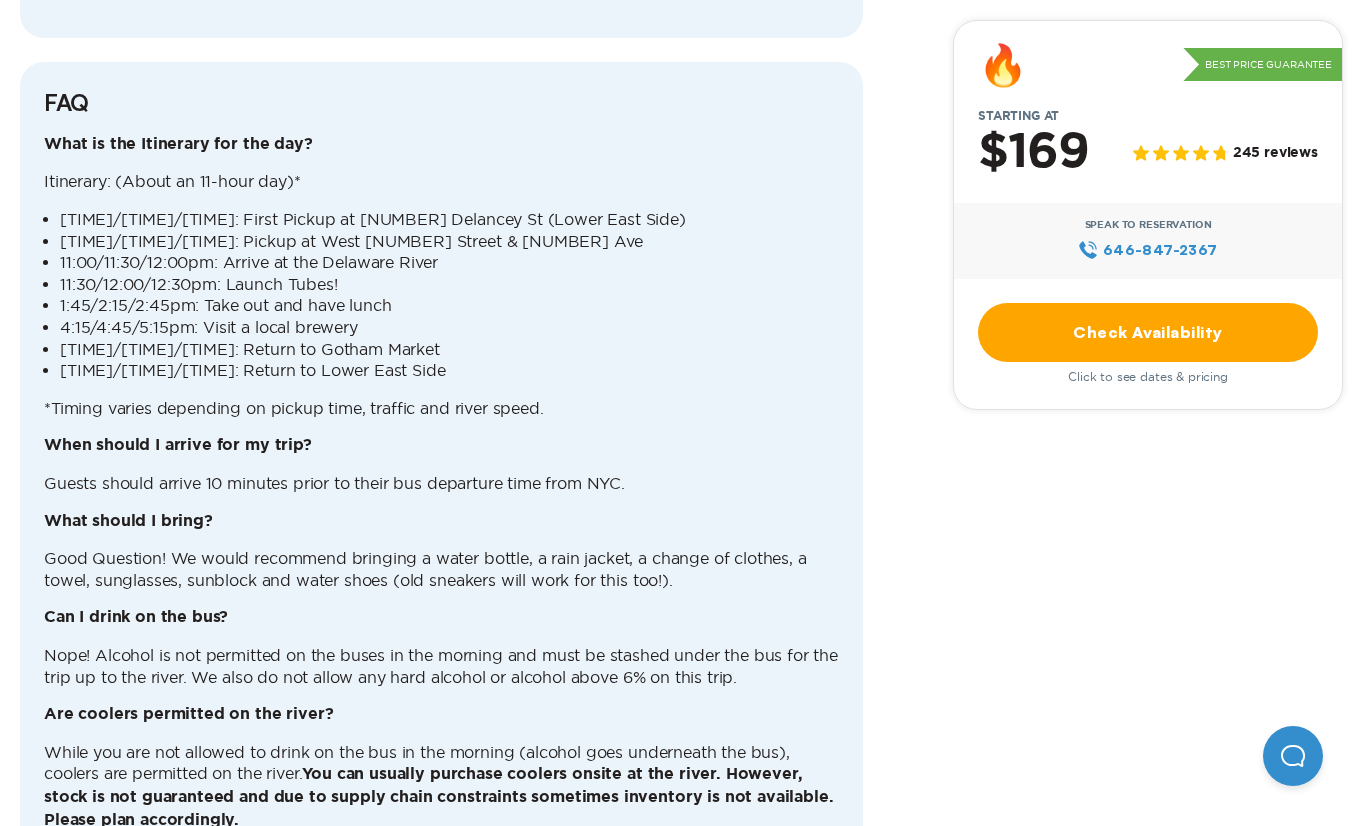 click on "Itinerary: (About an 11-hour day)*" at bounding box center [441, 182] 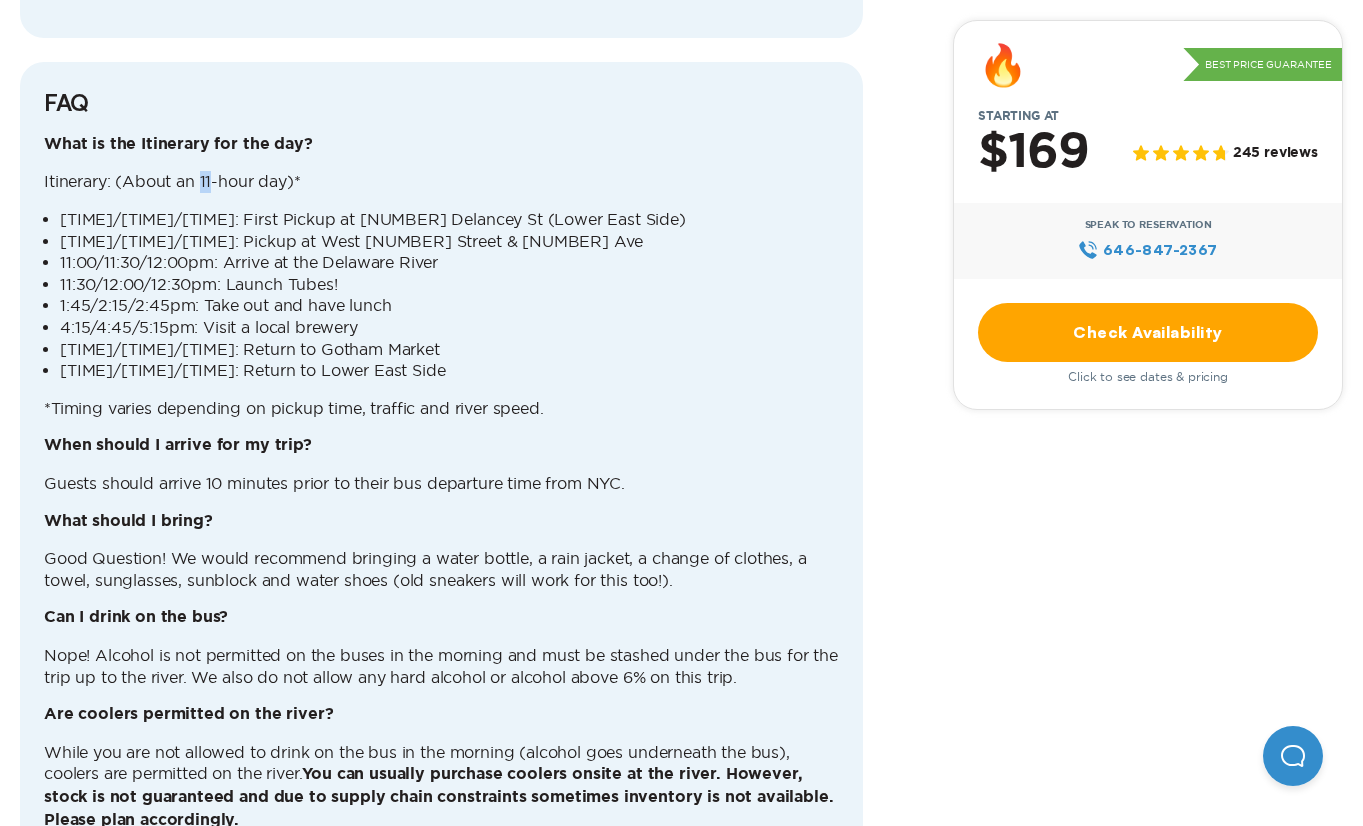 click on "Itinerary: (About an 11-hour day)*" at bounding box center [441, 182] 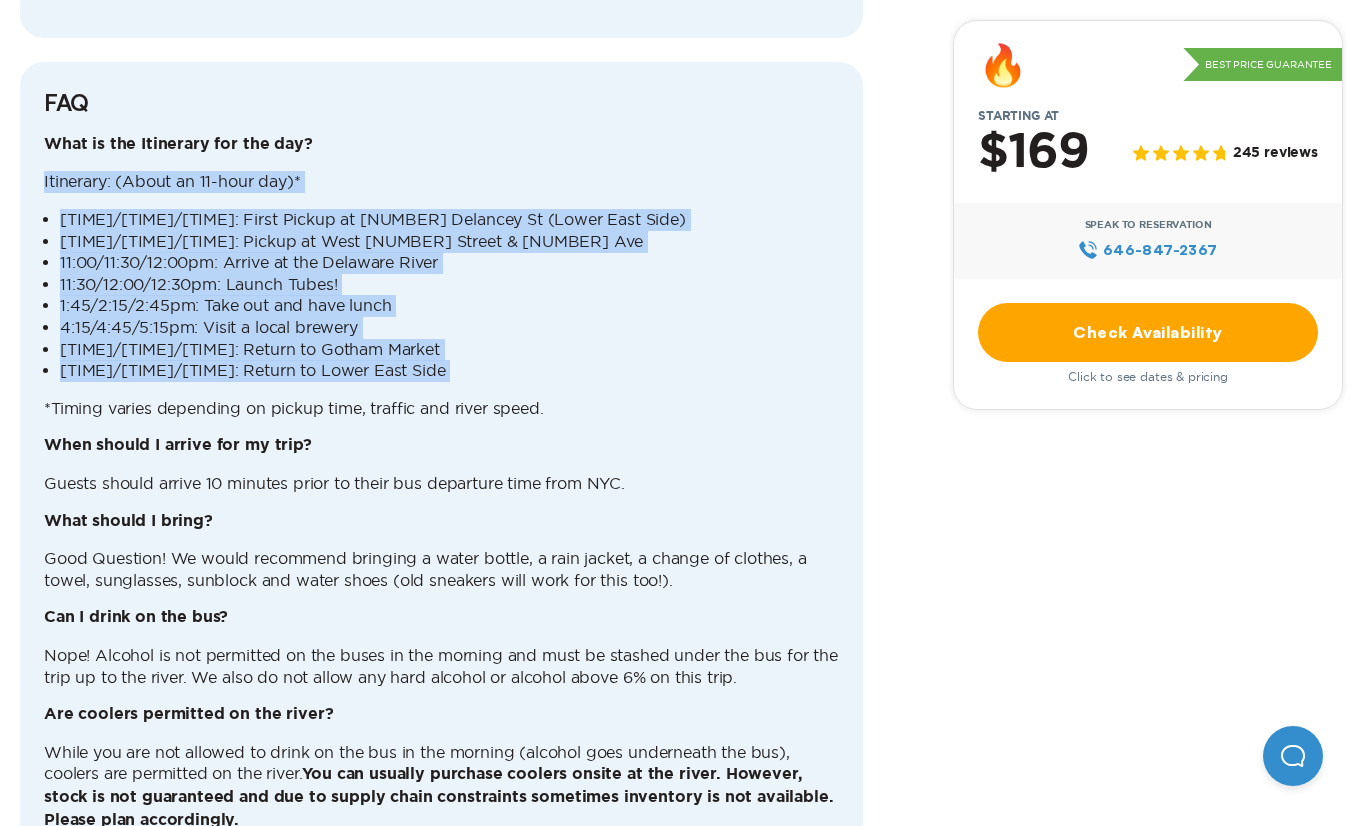 drag, startPoint x: 206, startPoint y: 135, endPoint x: 346, endPoint y: 309, distance: 223.32935 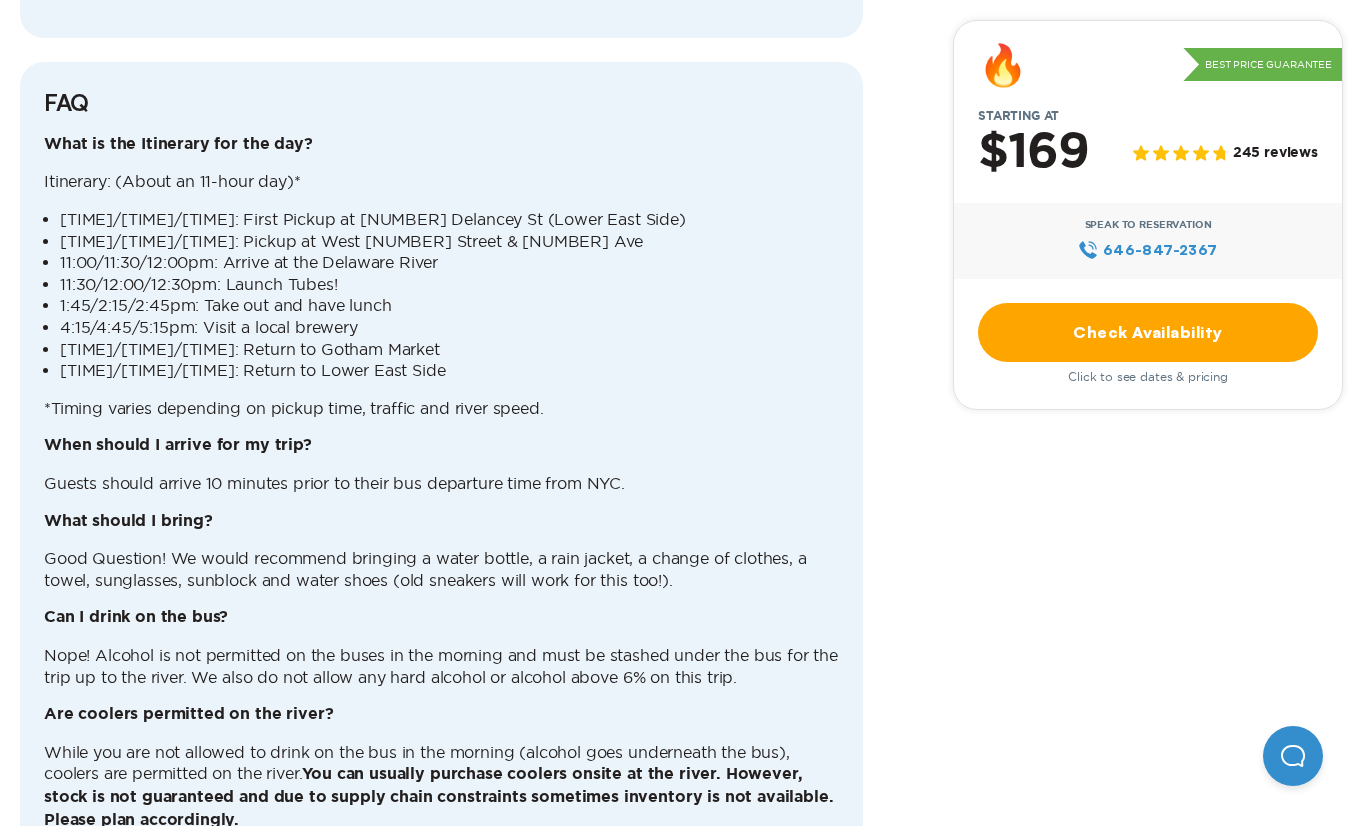 click on "[TIME]/[TIME]/[TIME]: First Pickup at [NUMBER] Delancey St (Lower East Side)" at bounding box center [449, 220] 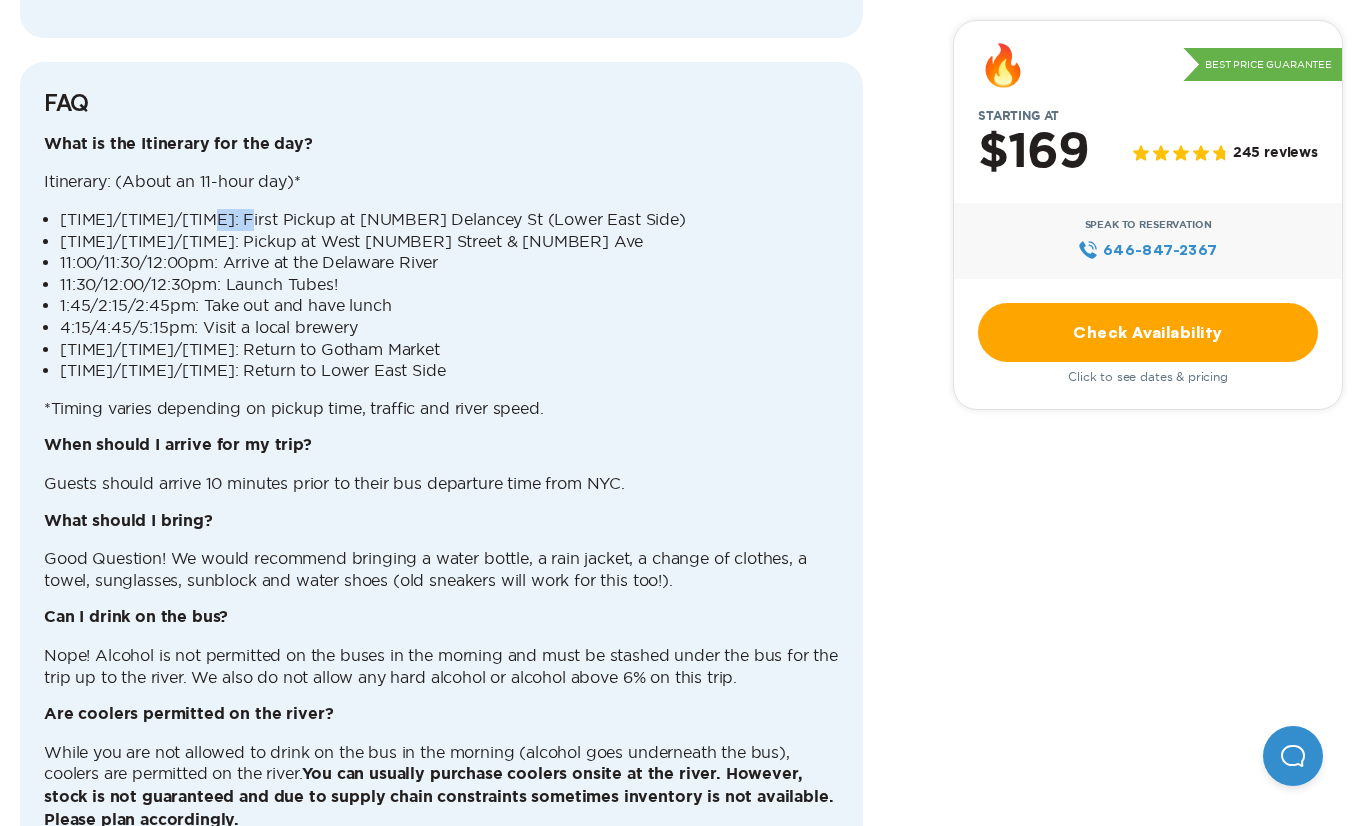 click on "[TIME]/[TIME]/[TIME]: First Pickup at [NUMBER] Delancey St (Lower East Side)" at bounding box center (449, 220) 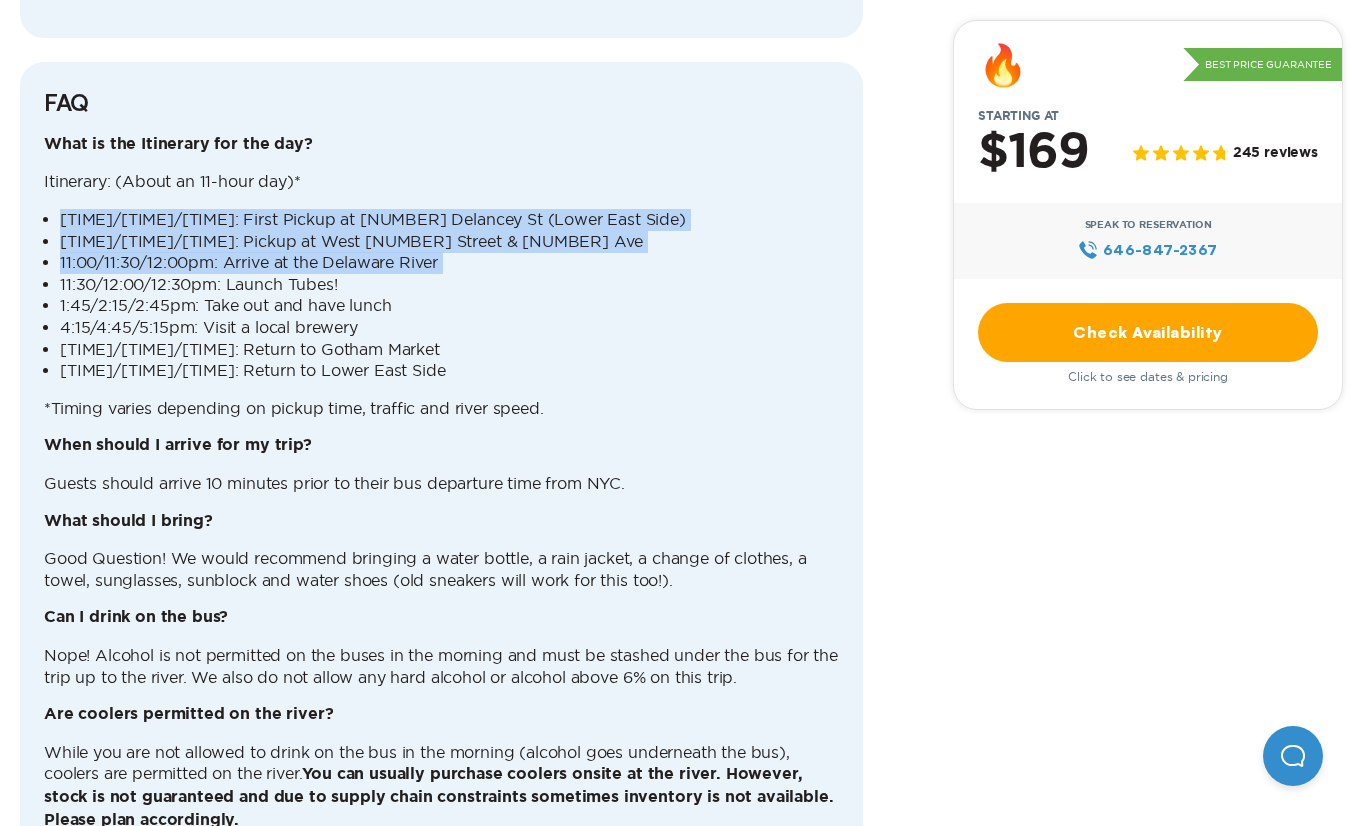 drag, startPoint x: 244, startPoint y: 162, endPoint x: 300, endPoint y: 220, distance: 80.622574 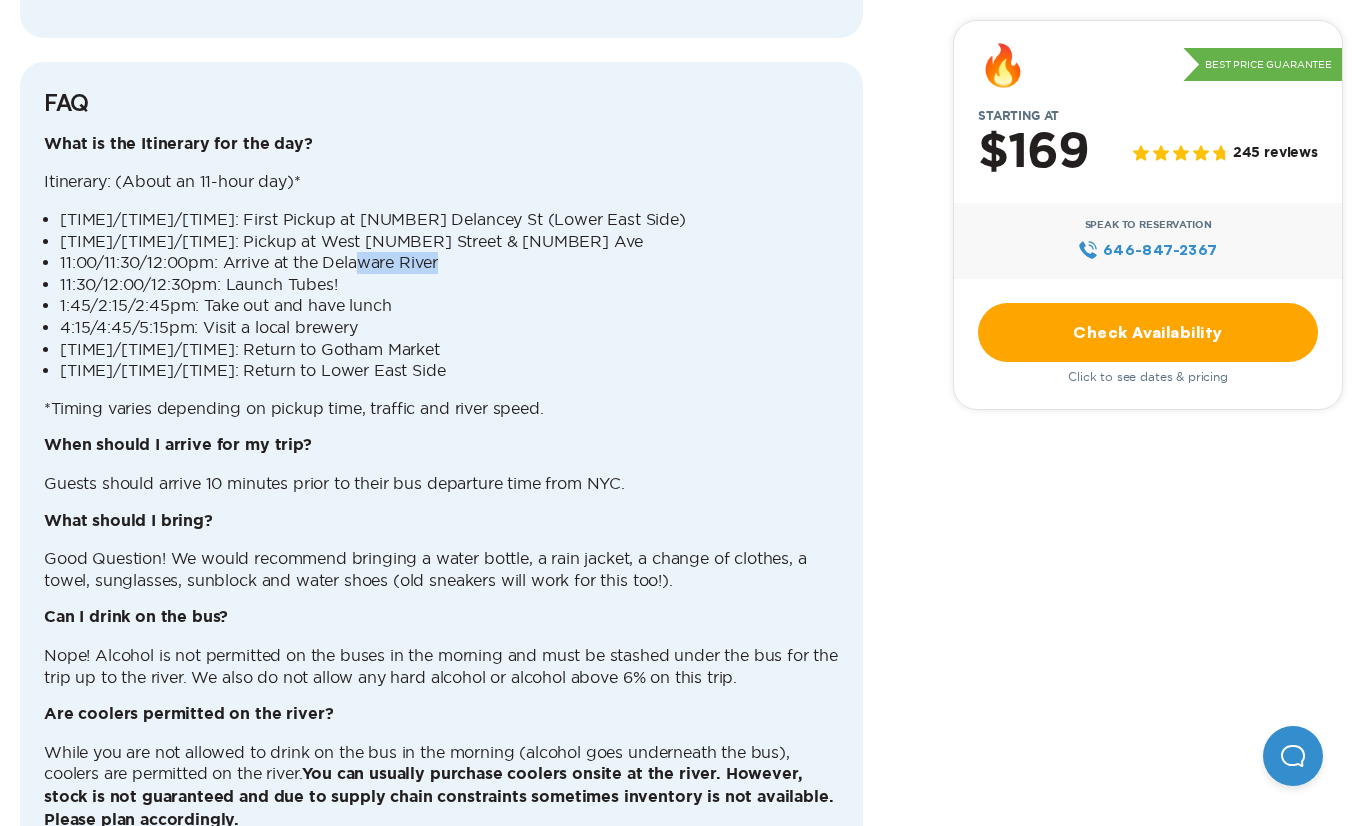 drag, startPoint x: 372, startPoint y: 220, endPoint x: 367, endPoint y: 205, distance: 15.811388 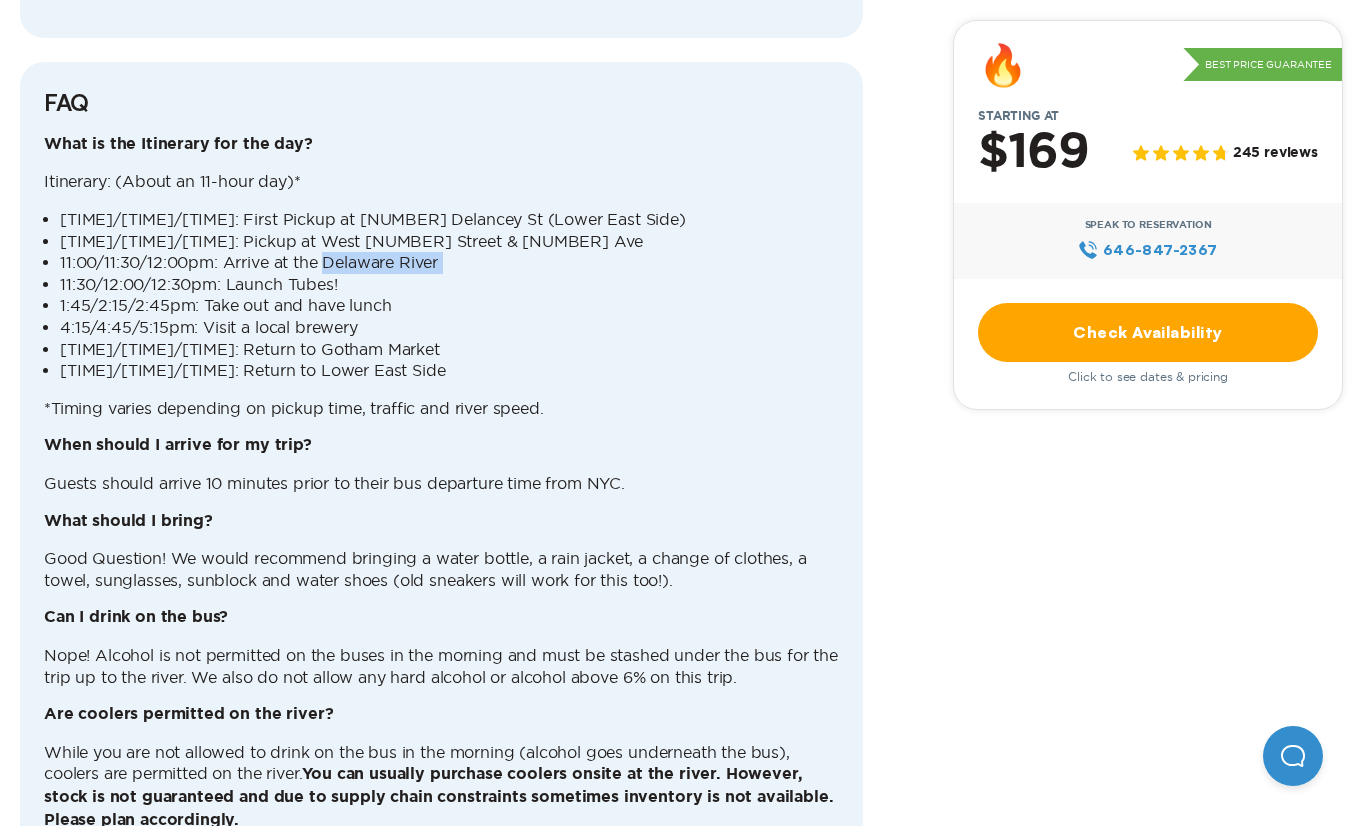 drag, startPoint x: 367, startPoint y: 205, endPoint x: 441, endPoint y: 210, distance: 74.168724 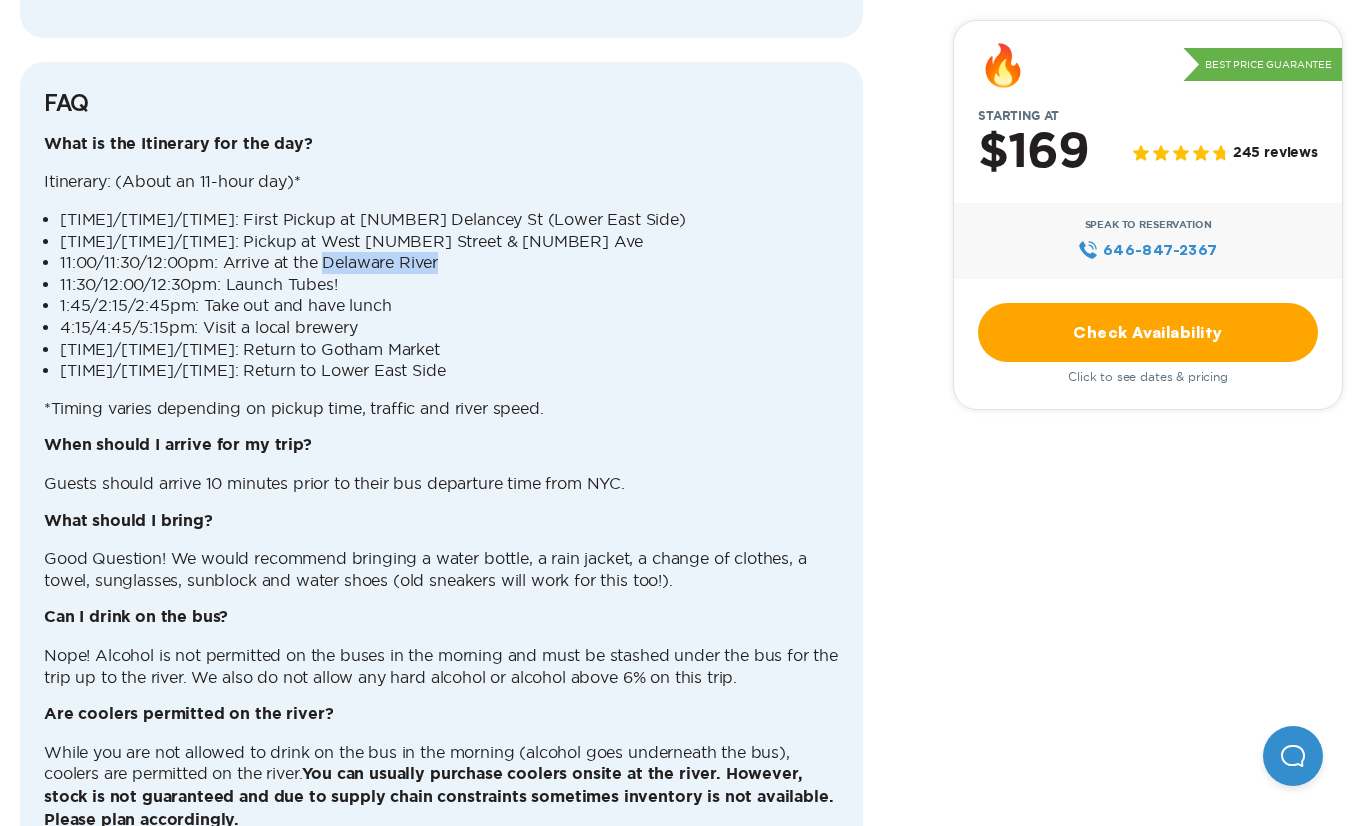 drag, startPoint x: 430, startPoint y: 210, endPoint x: 369, endPoint y: 210, distance: 61 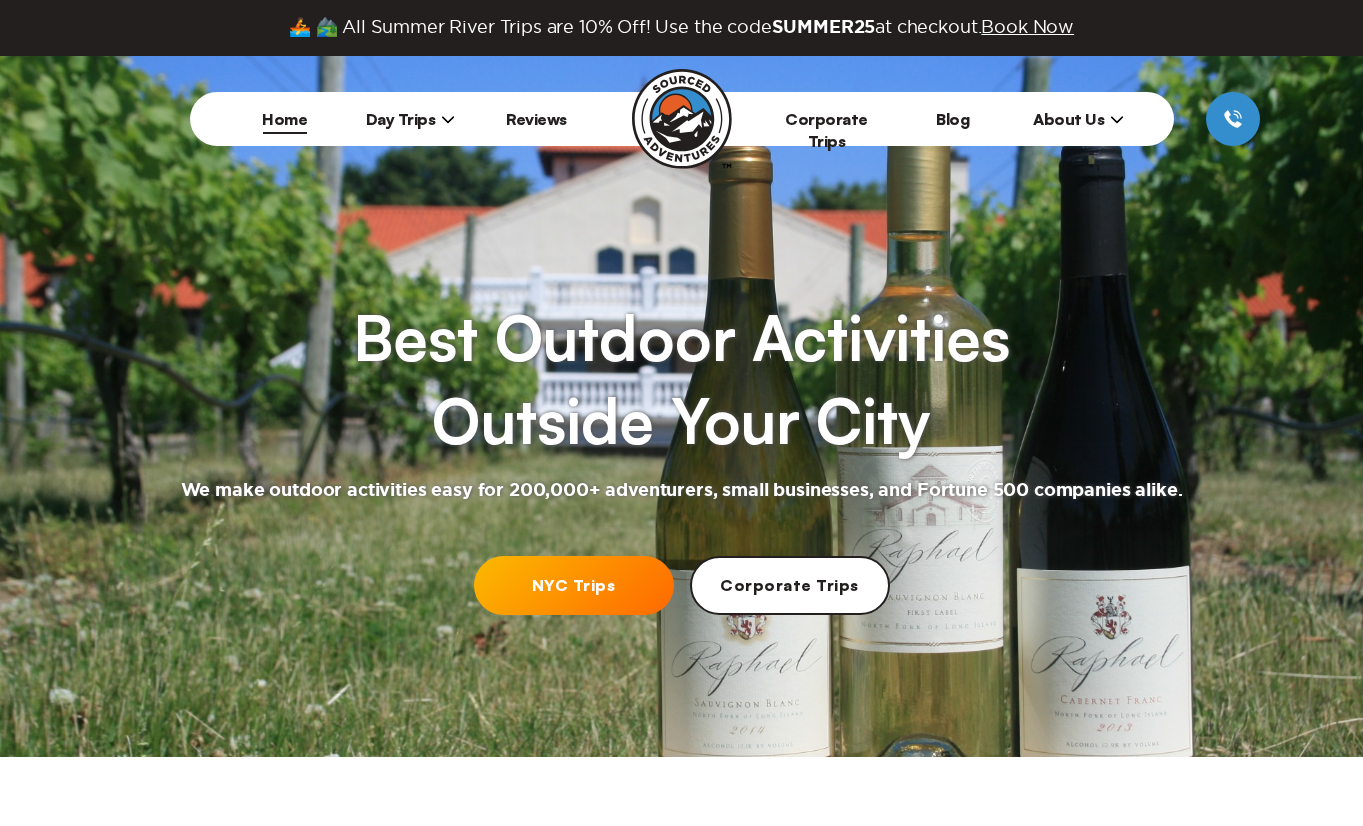 scroll, scrollTop: 0, scrollLeft: 0, axis: both 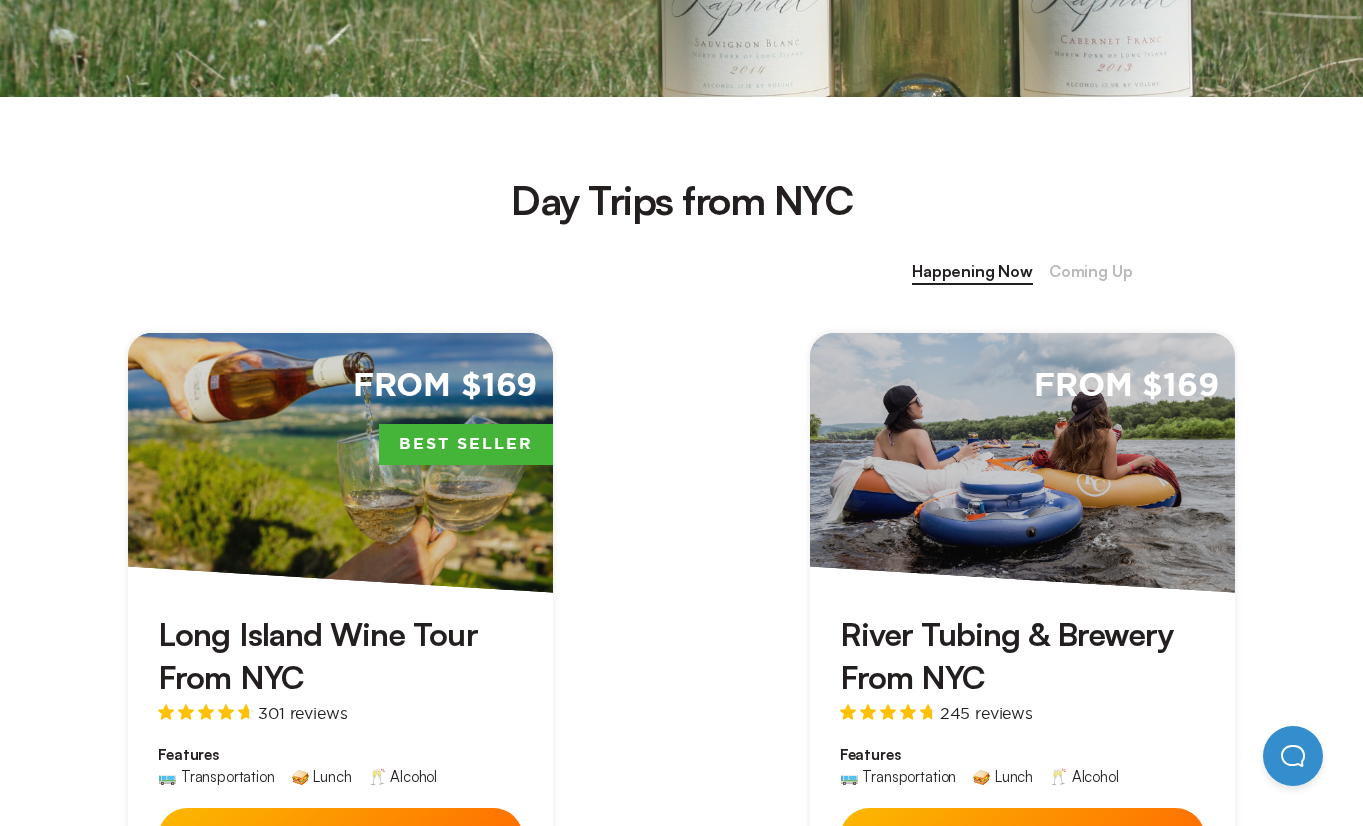 click on "River Tubing & Brewery From NYC" at bounding box center (1022, 656) 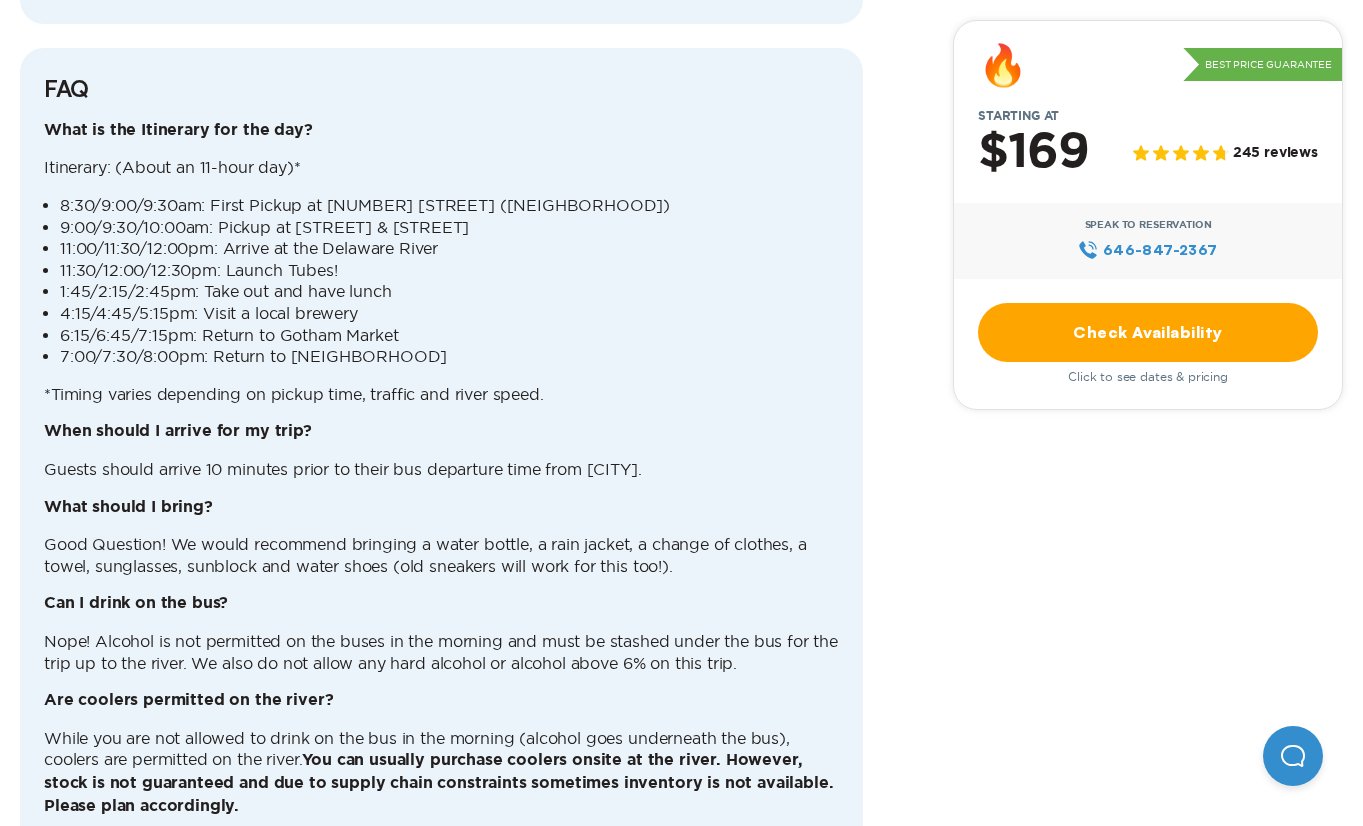 scroll, scrollTop: 5218, scrollLeft: 0, axis: vertical 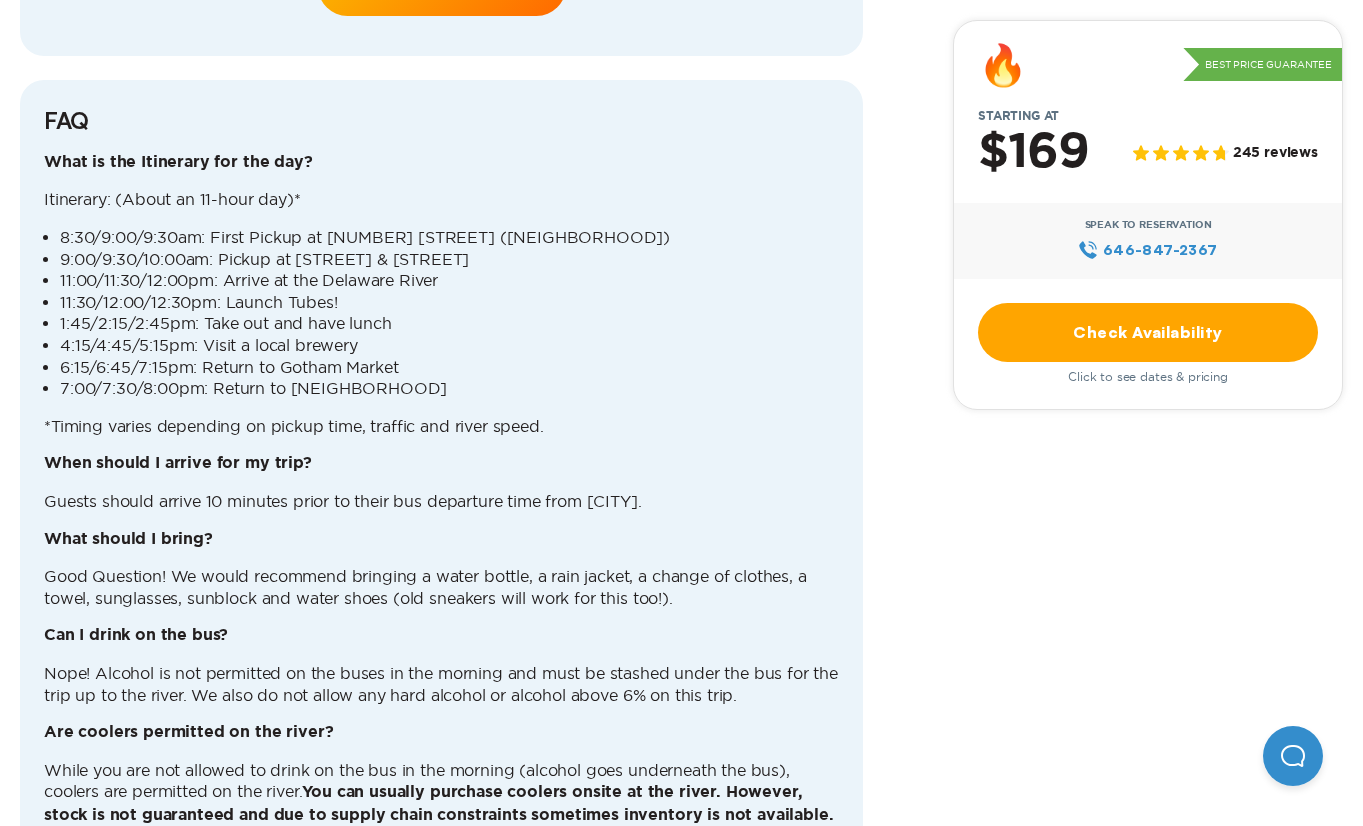 click on "[TIME]/[TIME]/[TIME]: Return to Lower East Side" at bounding box center (449, 389) 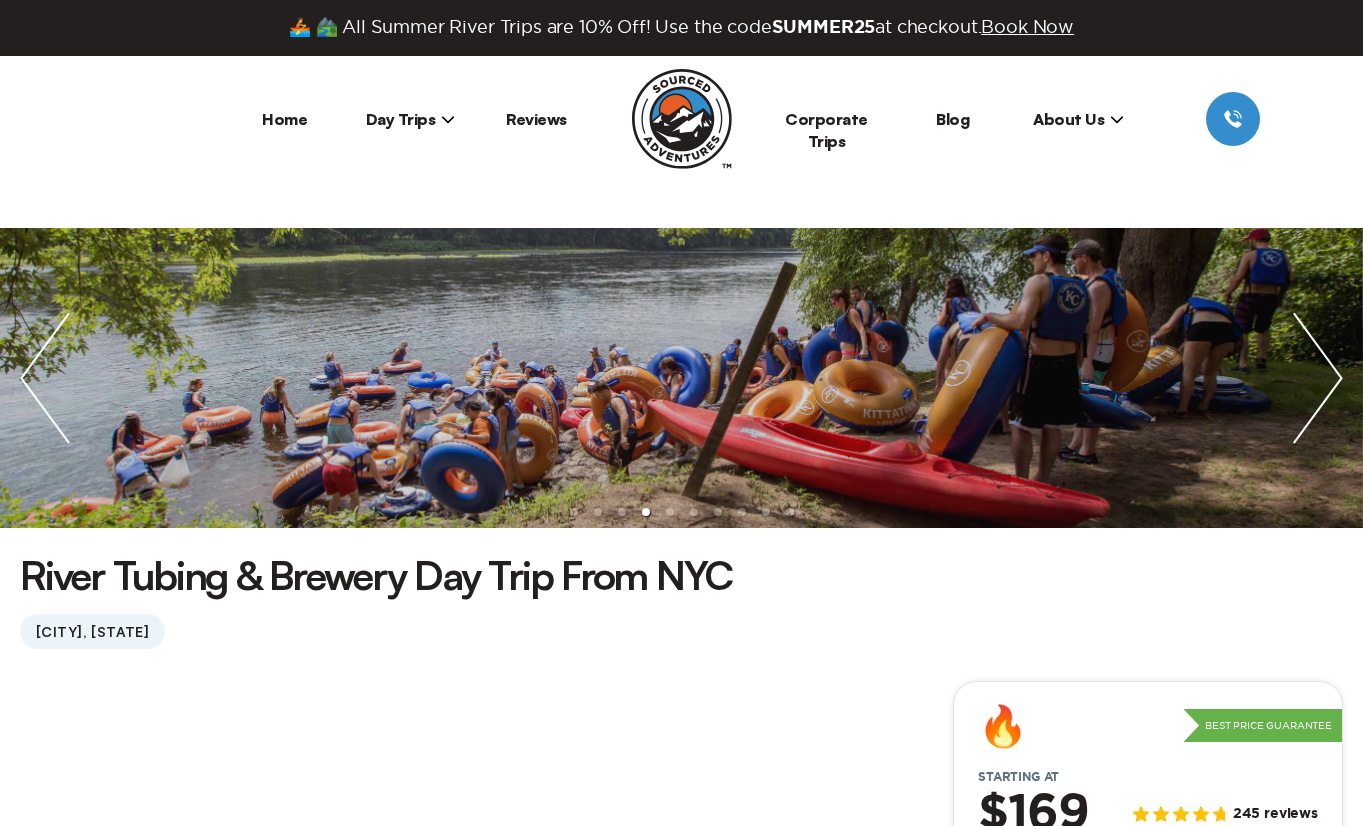 scroll, scrollTop: 0, scrollLeft: 0, axis: both 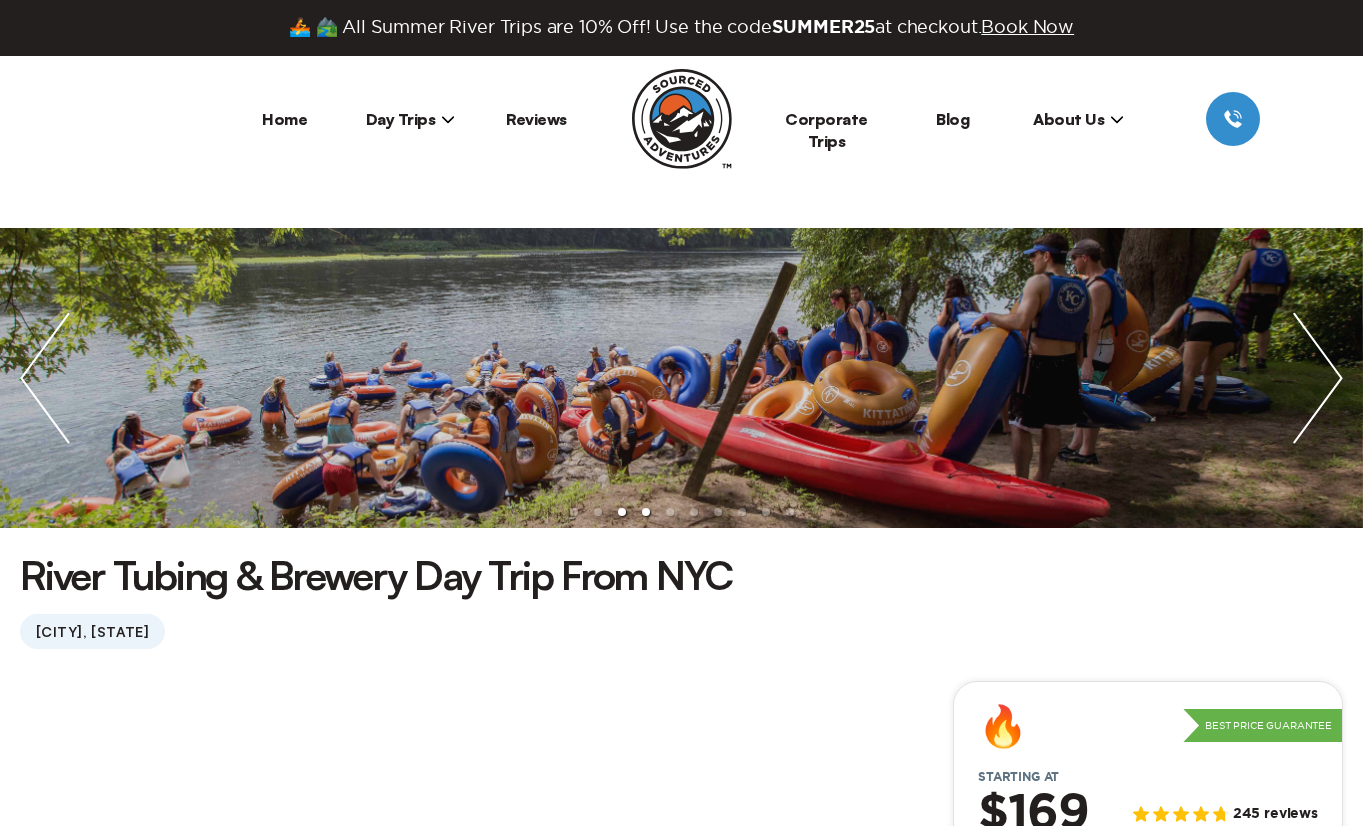 click at bounding box center [622, 512] 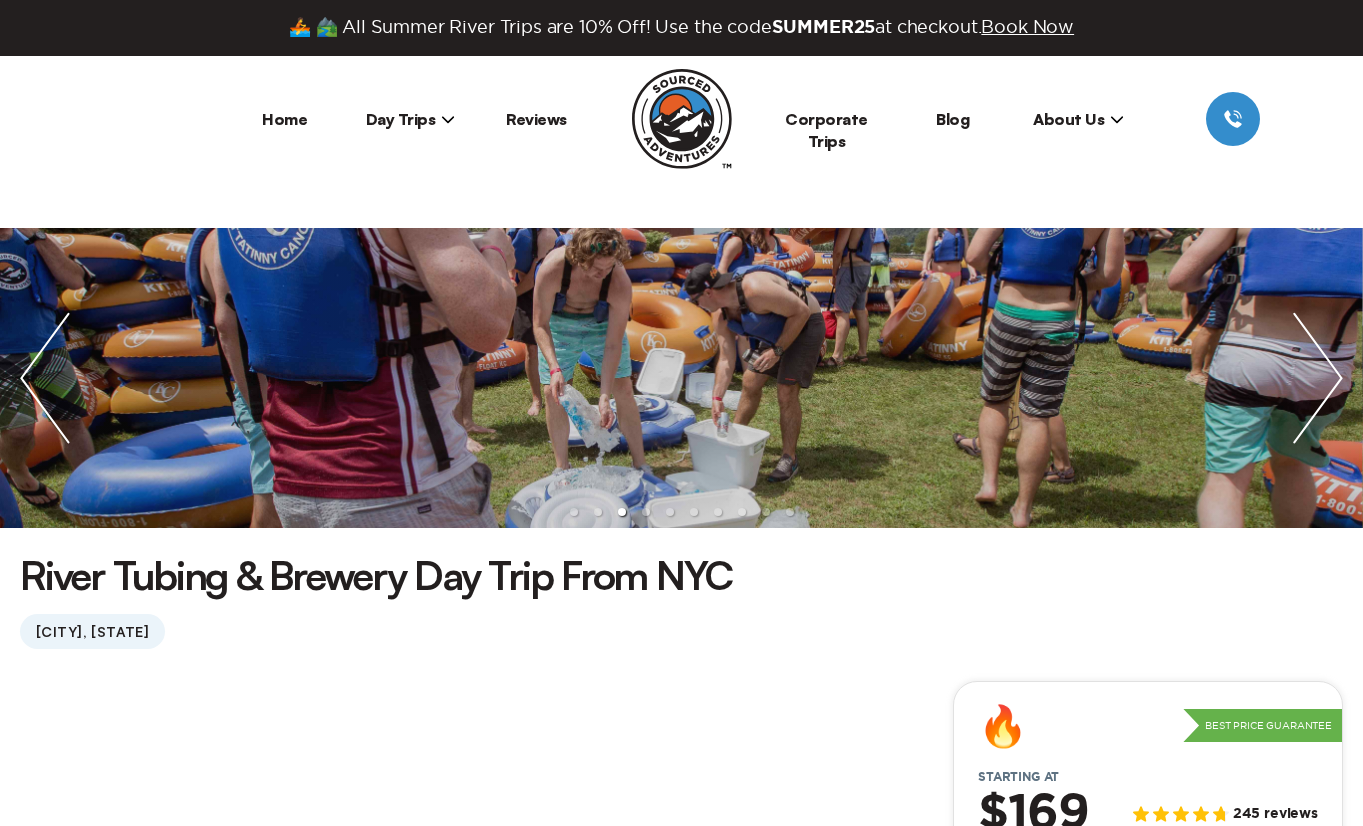 click at bounding box center [681, 510] 